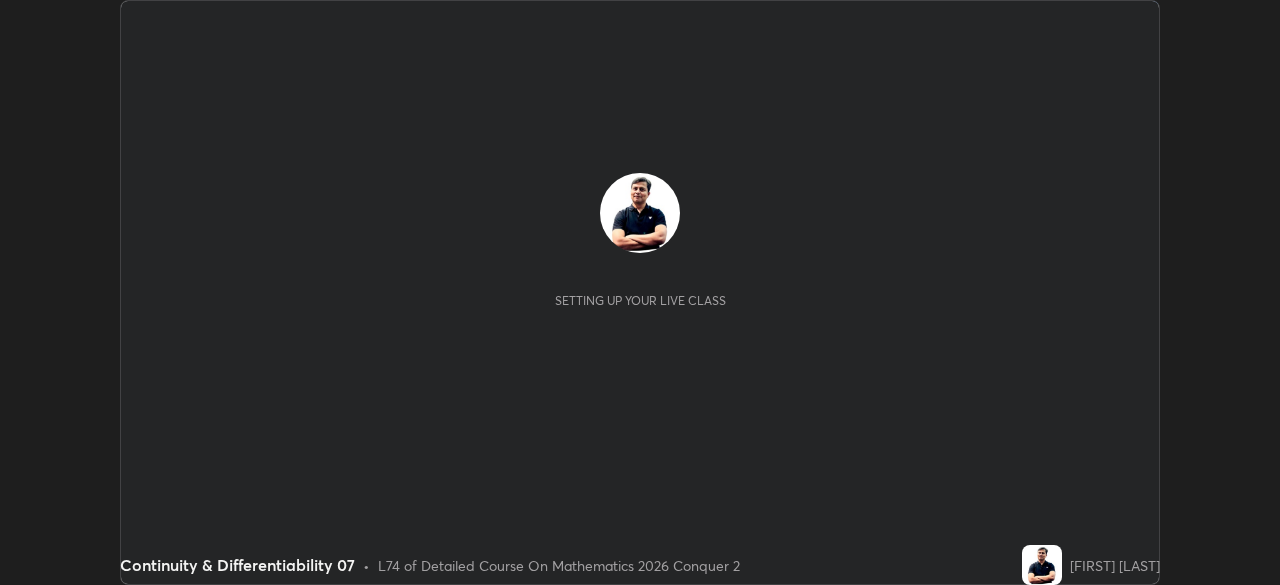 scroll, scrollTop: 0, scrollLeft: 0, axis: both 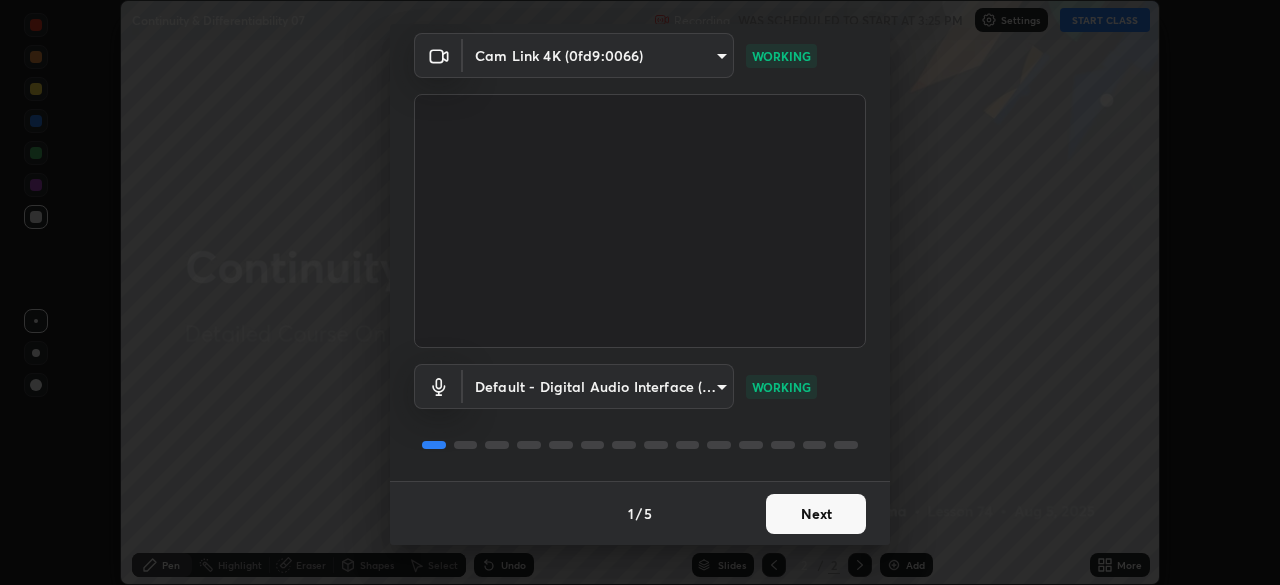 click on "Next" at bounding box center (816, 514) 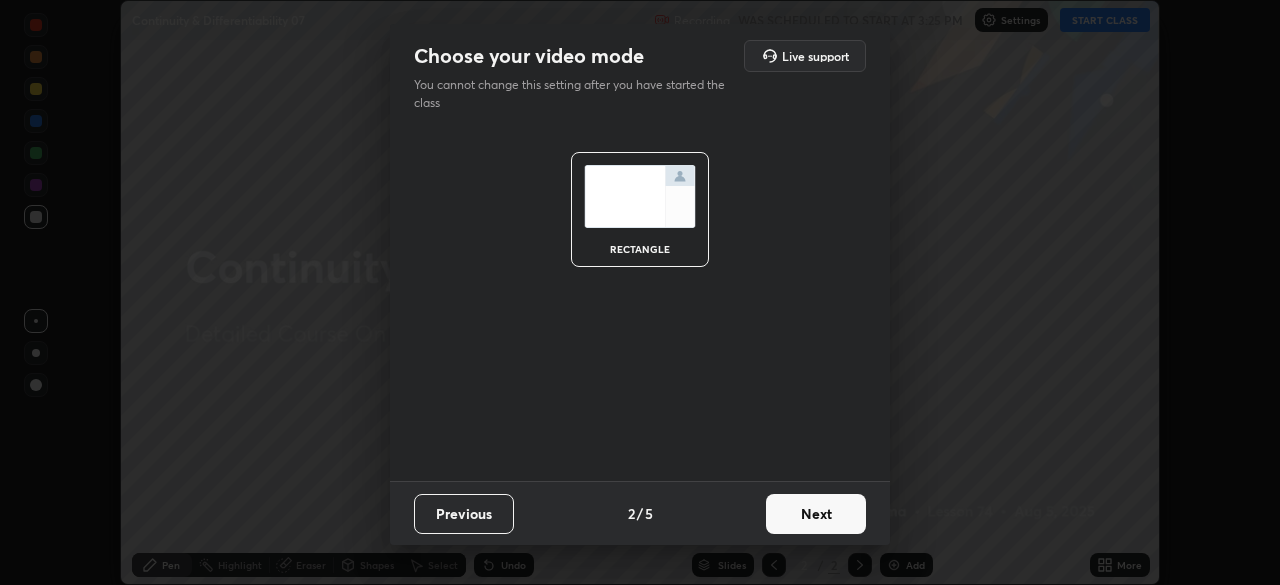 click on "Next" at bounding box center [816, 514] 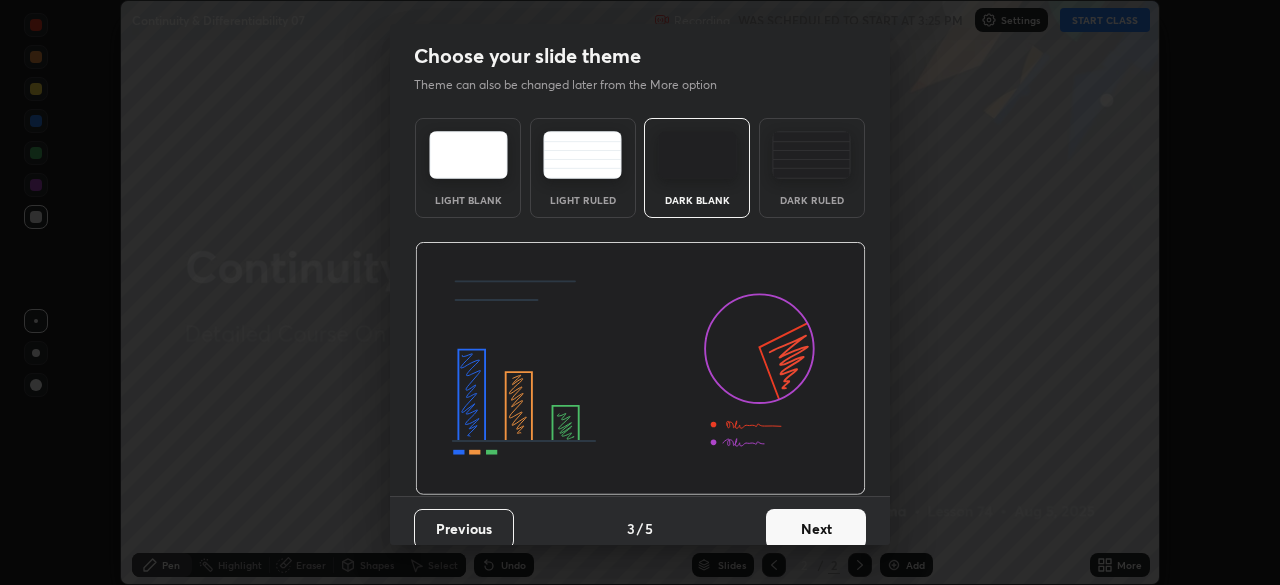 scroll, scrollTop: 15, scrollLeft: 0, axis: vertical 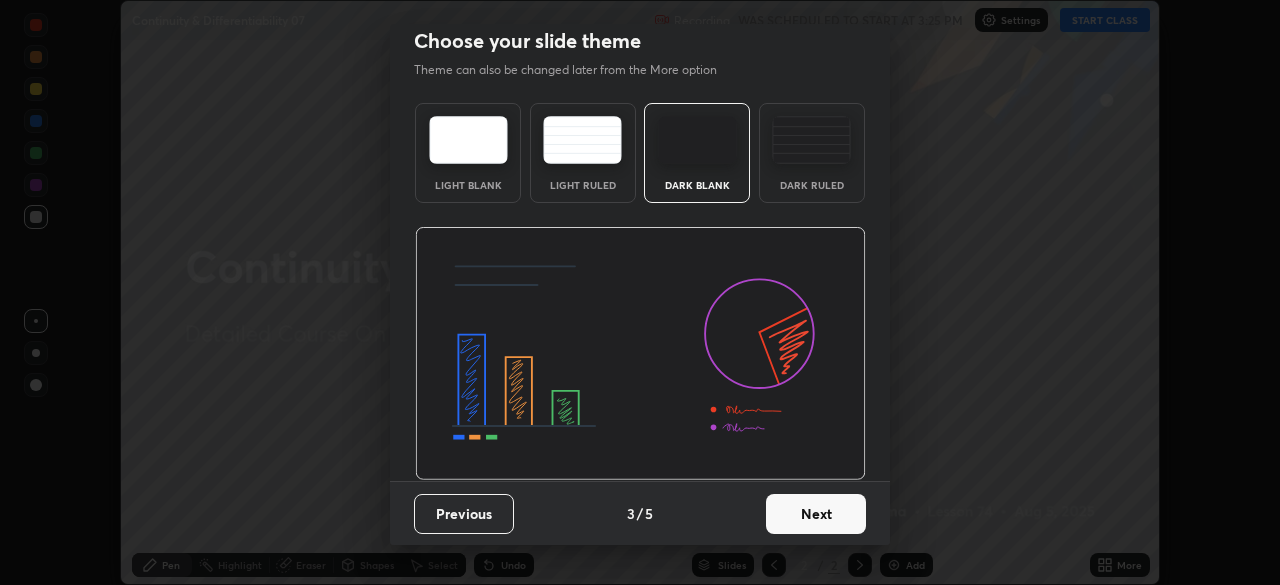 click on "Next" at bounding box center (816, 514) 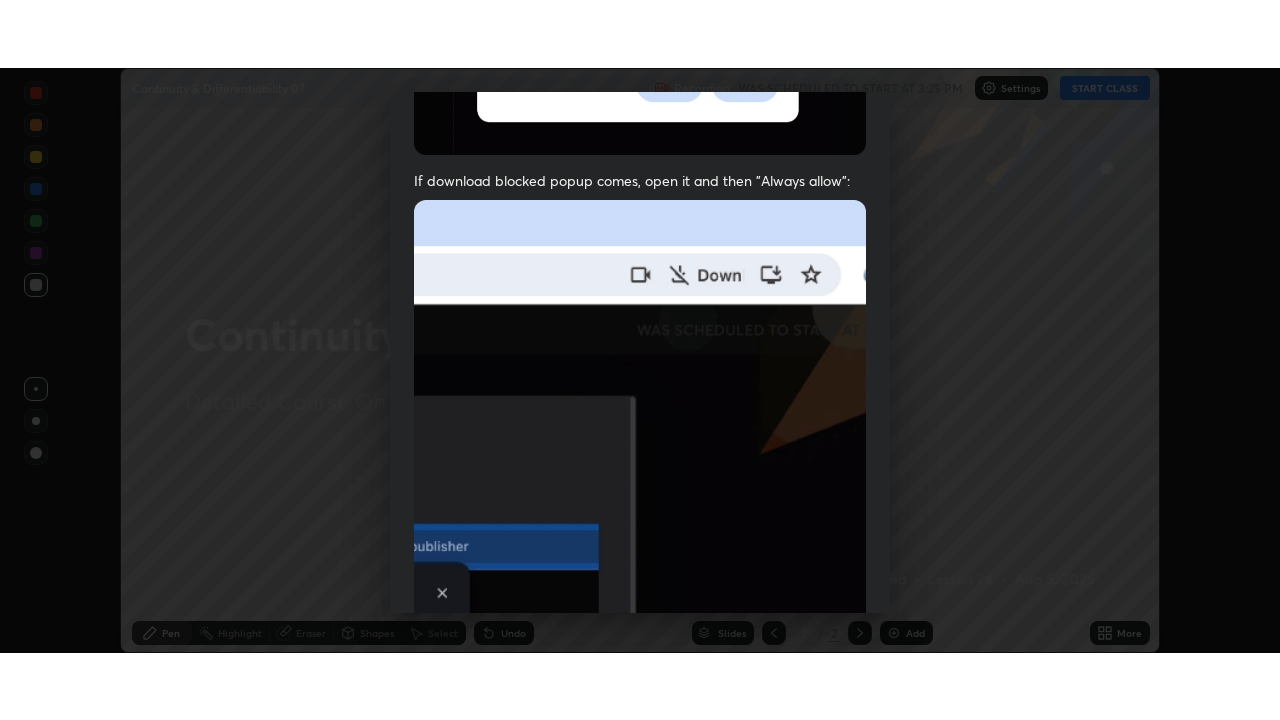 scroll, scrollTop: 479, scrollLeft: 0, axis: vertical 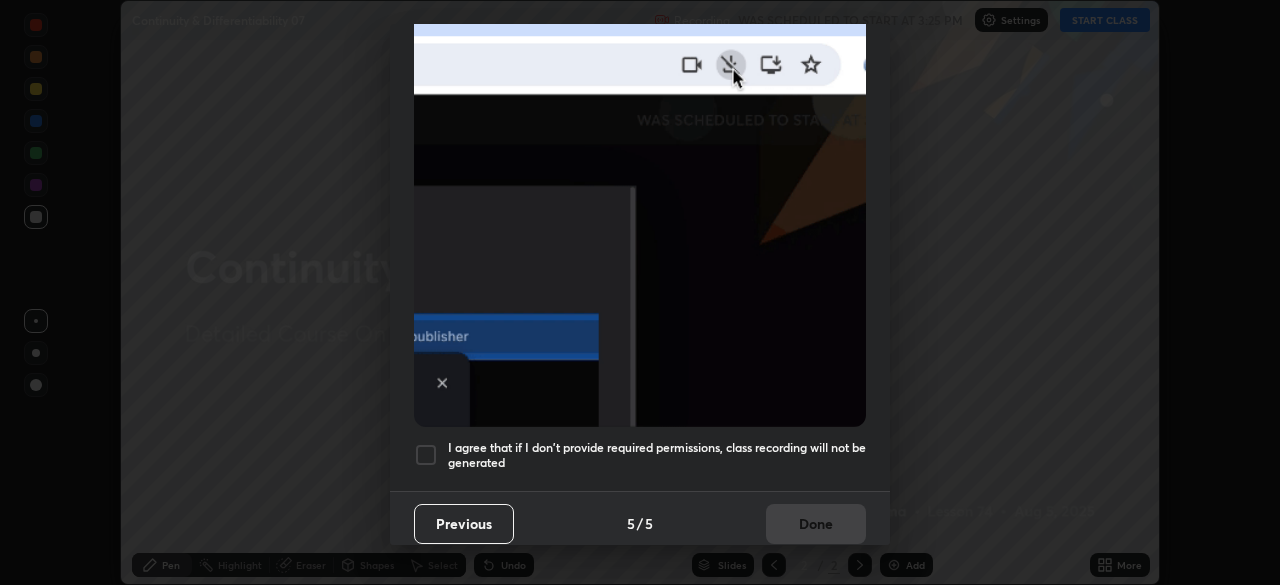 click at bounding box center (426, 455) 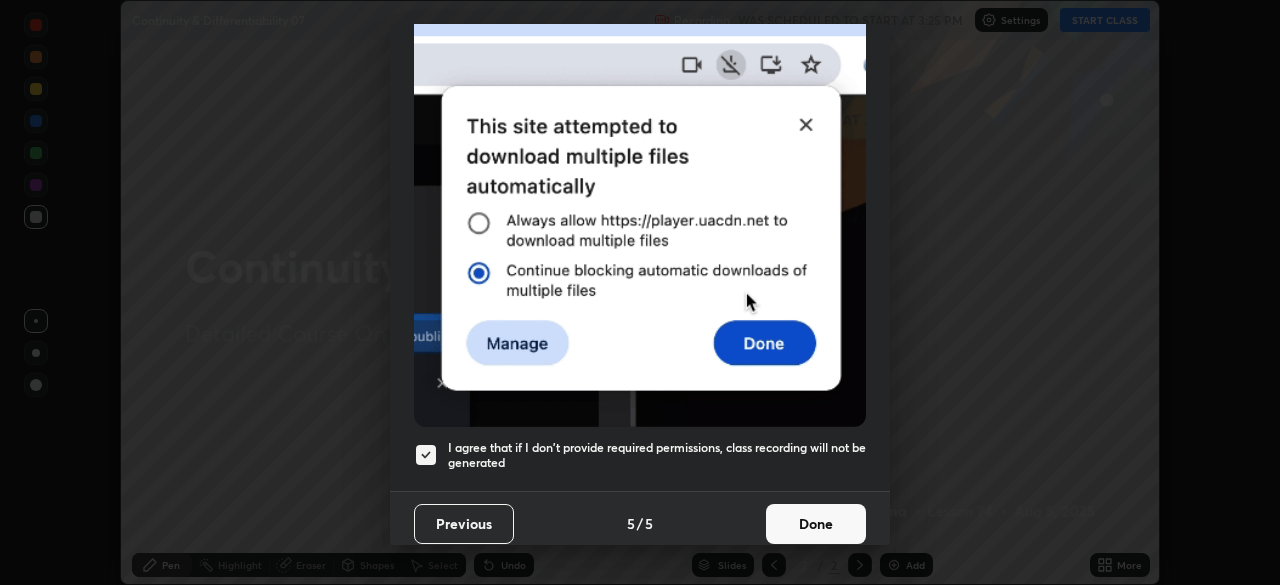 click on "Done" at bounding box center (816, 524) 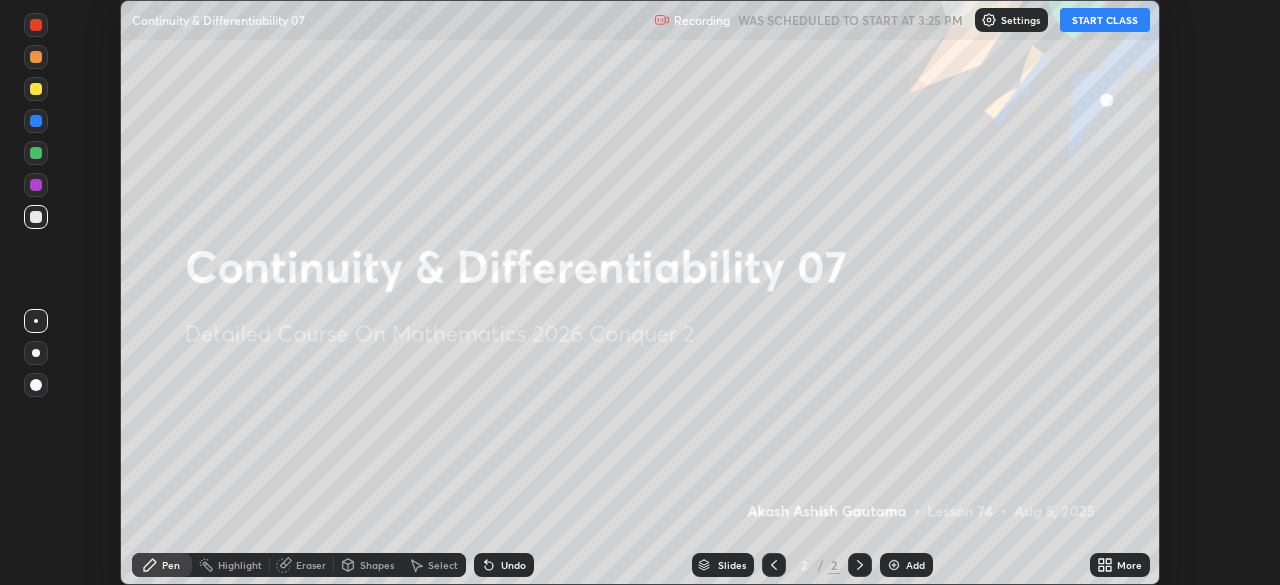 click on "START CLASS" at bounding box center (1105, 20) 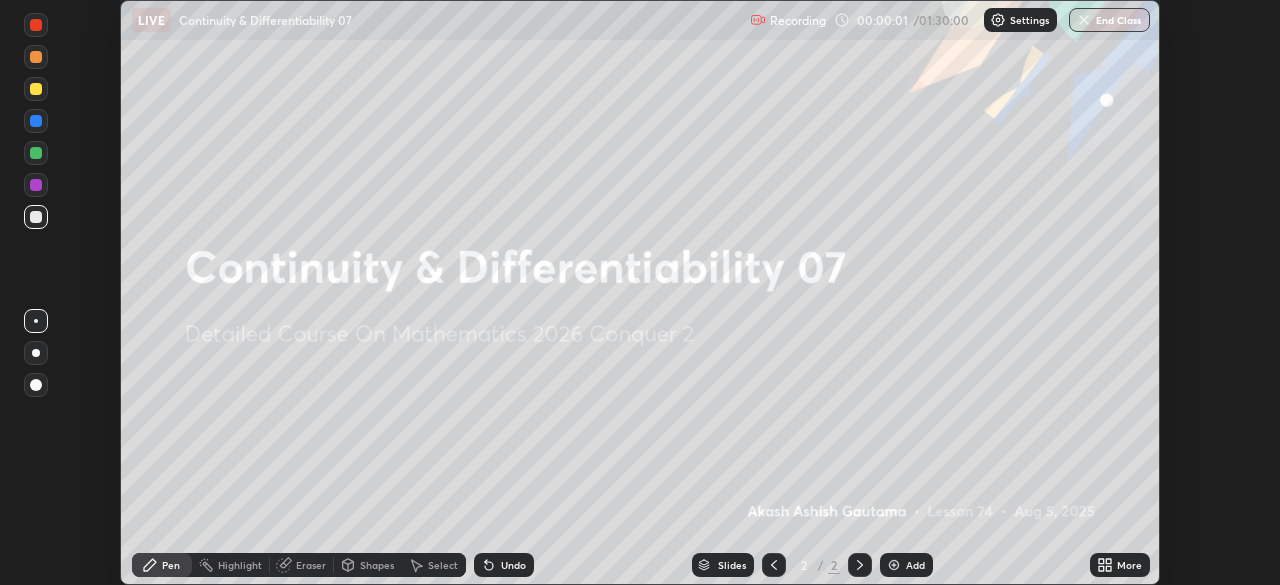 click 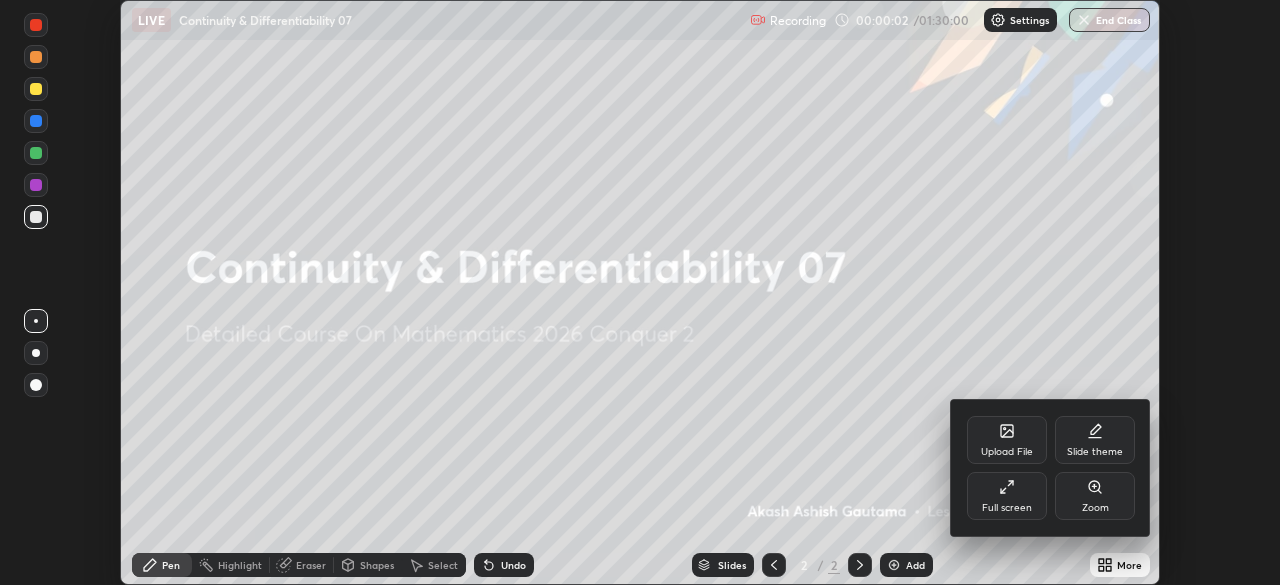 click 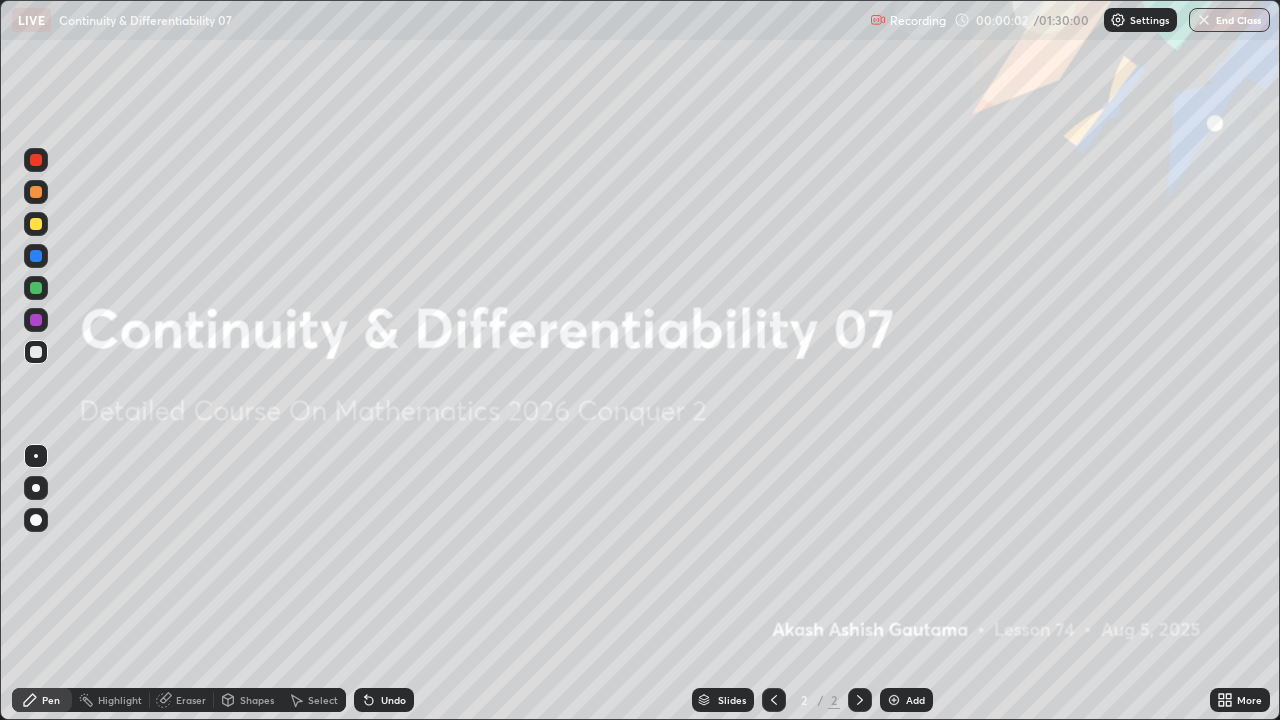 scroll, scrollTop: 99280, scrollLeft: 98720, axis: both 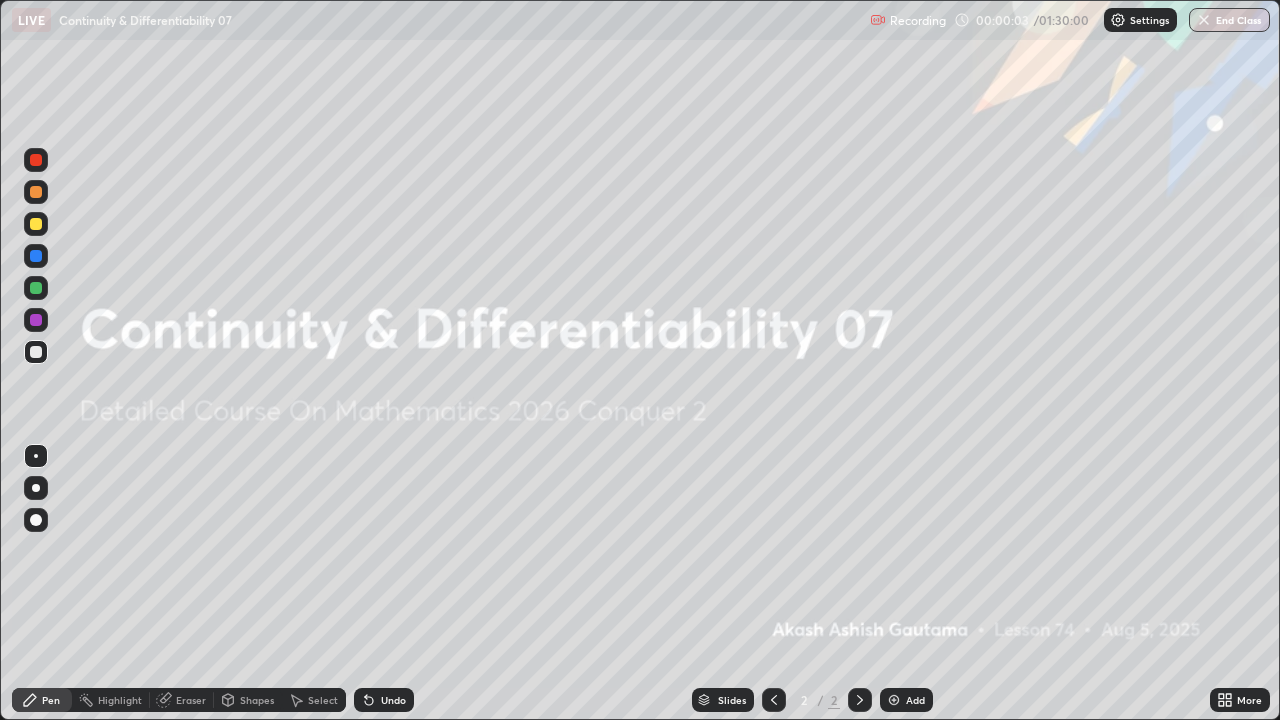 click on "Add" at bounding box center [906, 700] 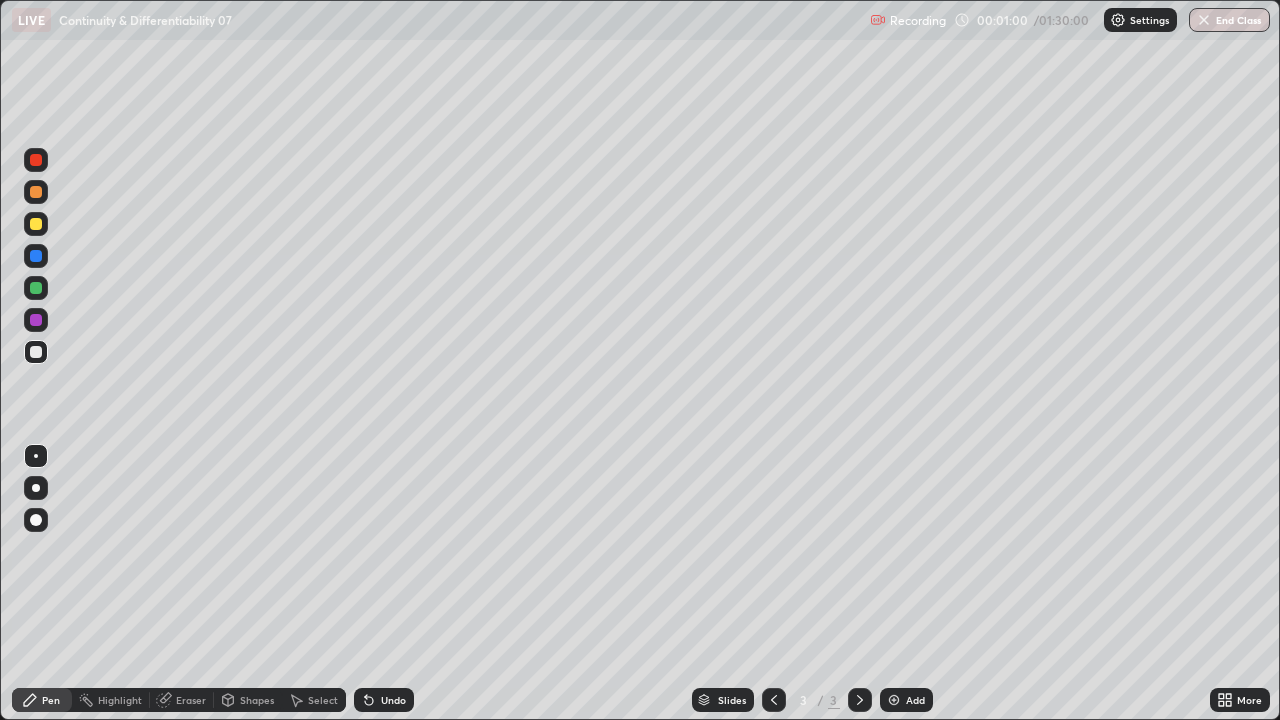 click at bounding box center (36, 488) 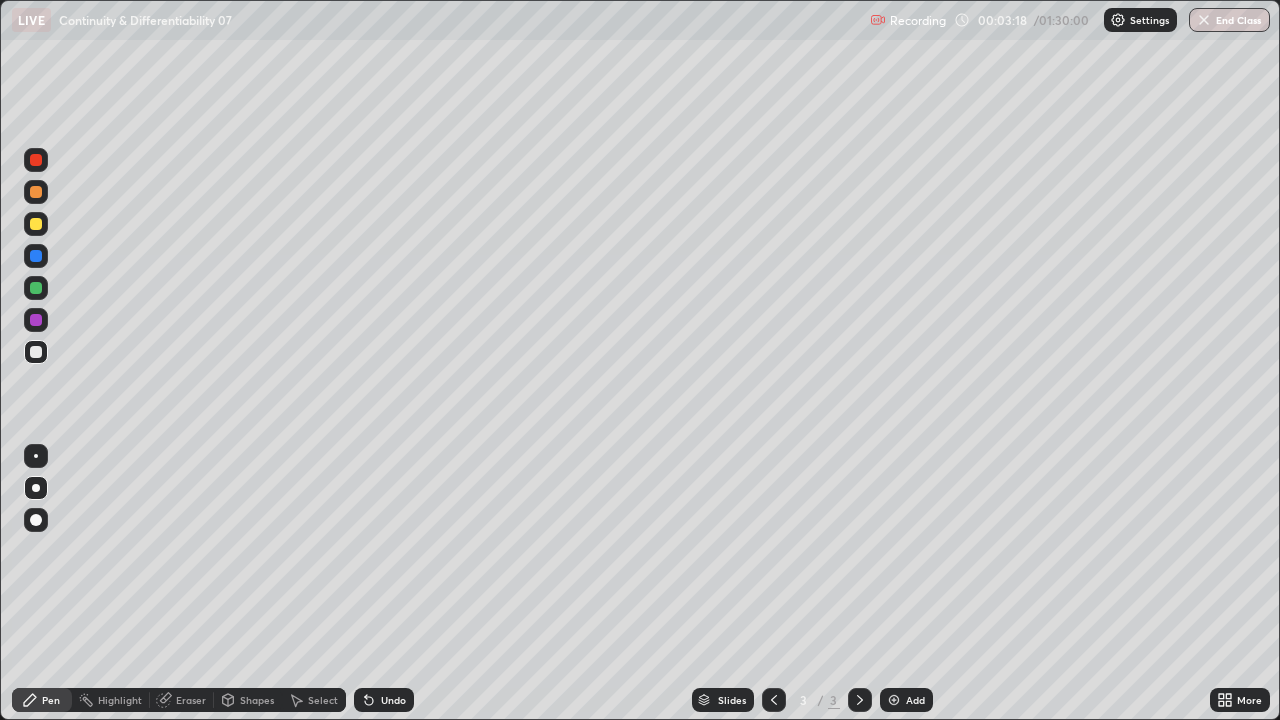 click 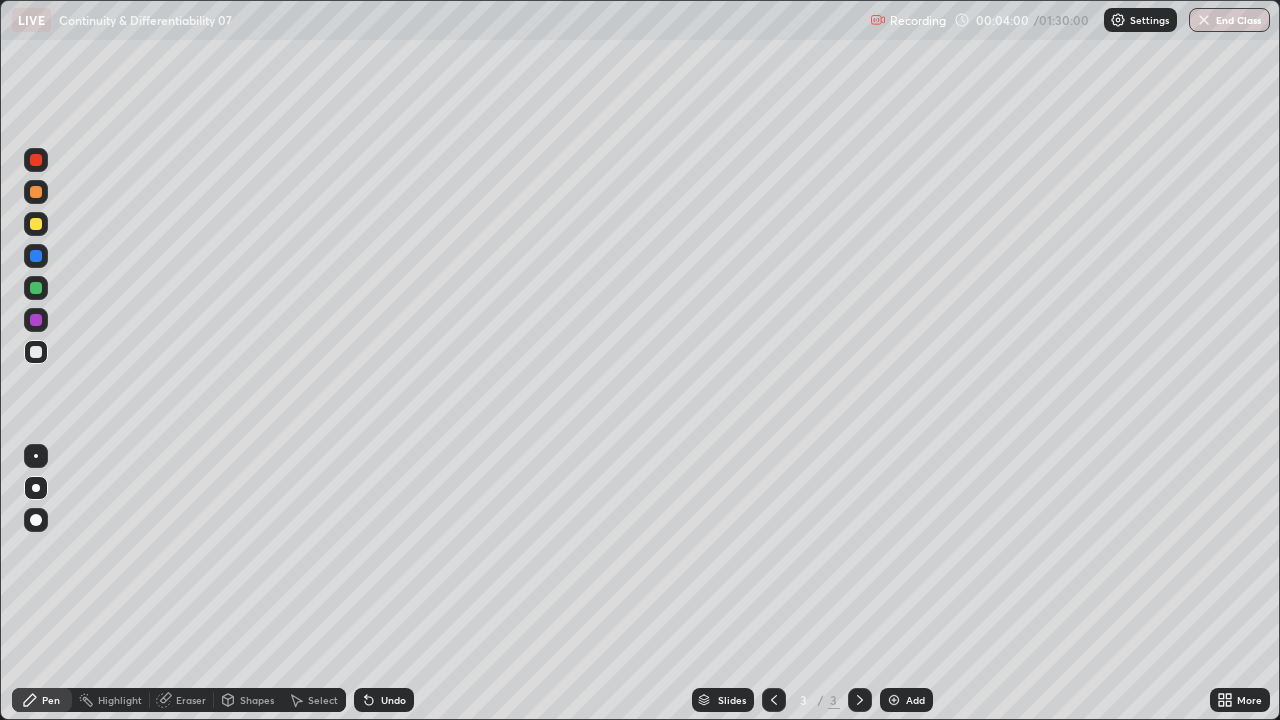 click 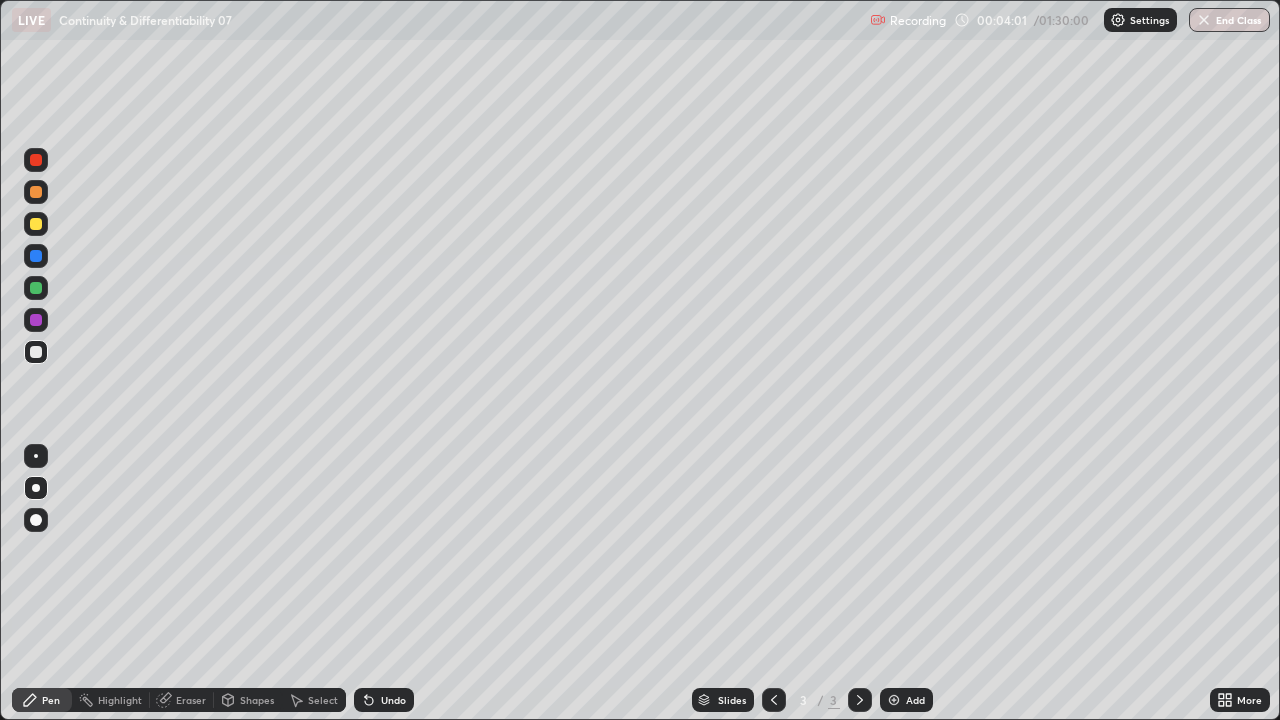 click 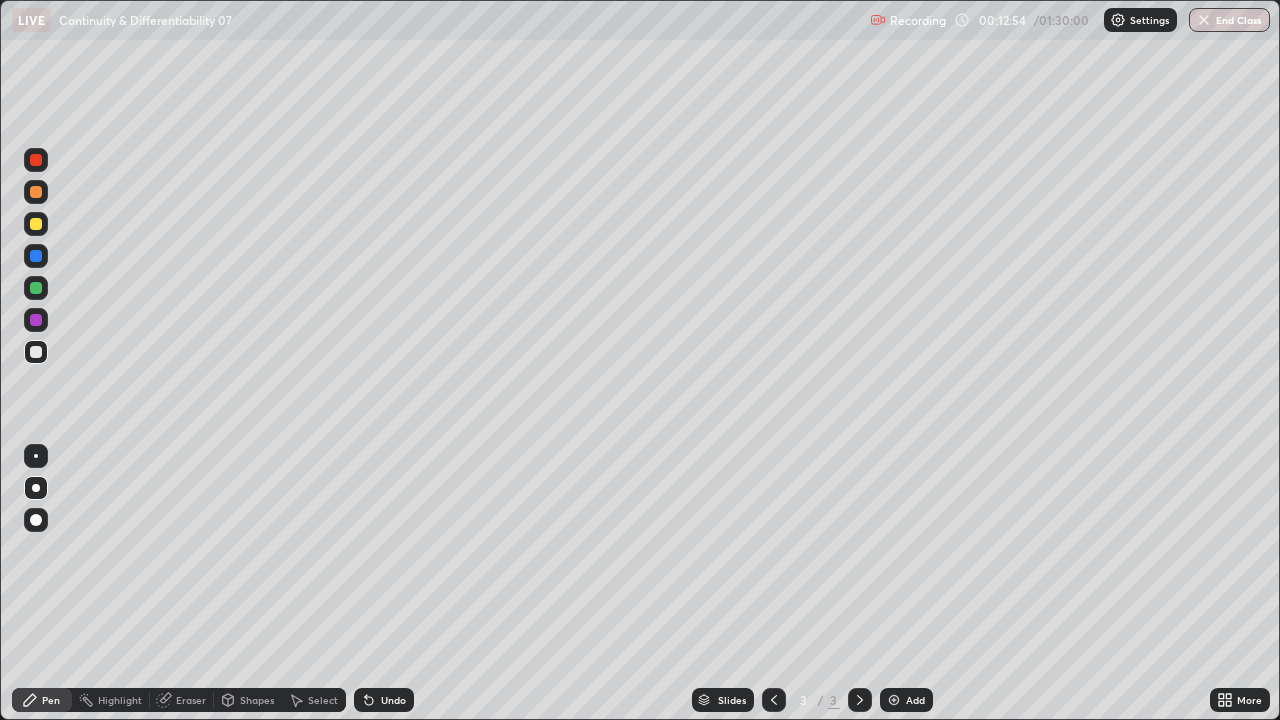 click on "Add" at bounding box center (915, 700) 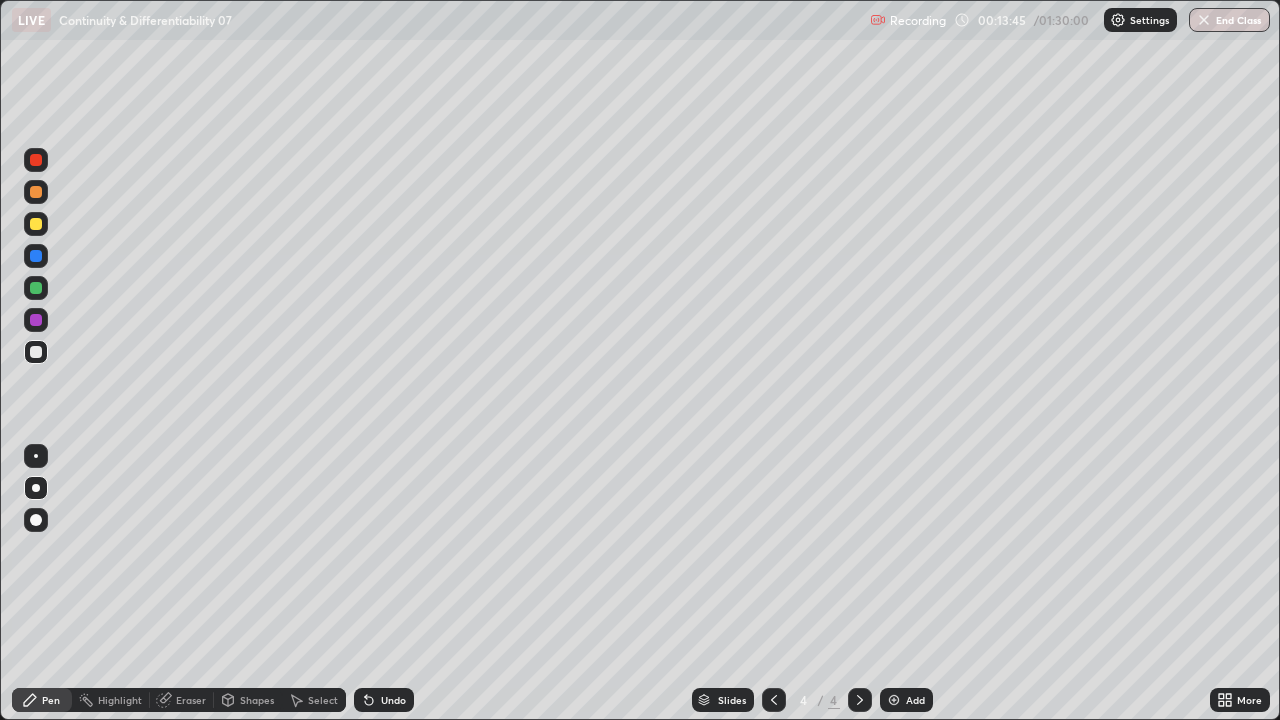 click on "Undo" at bounding box center (393, 700) 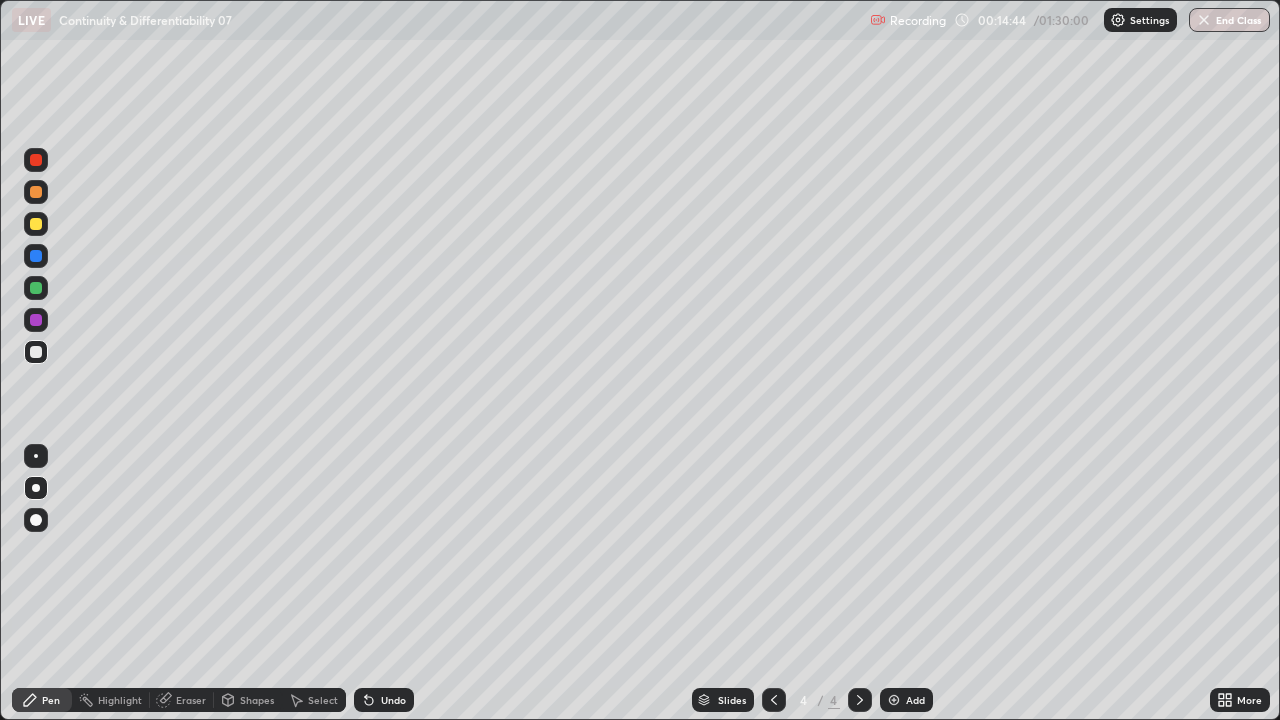 click 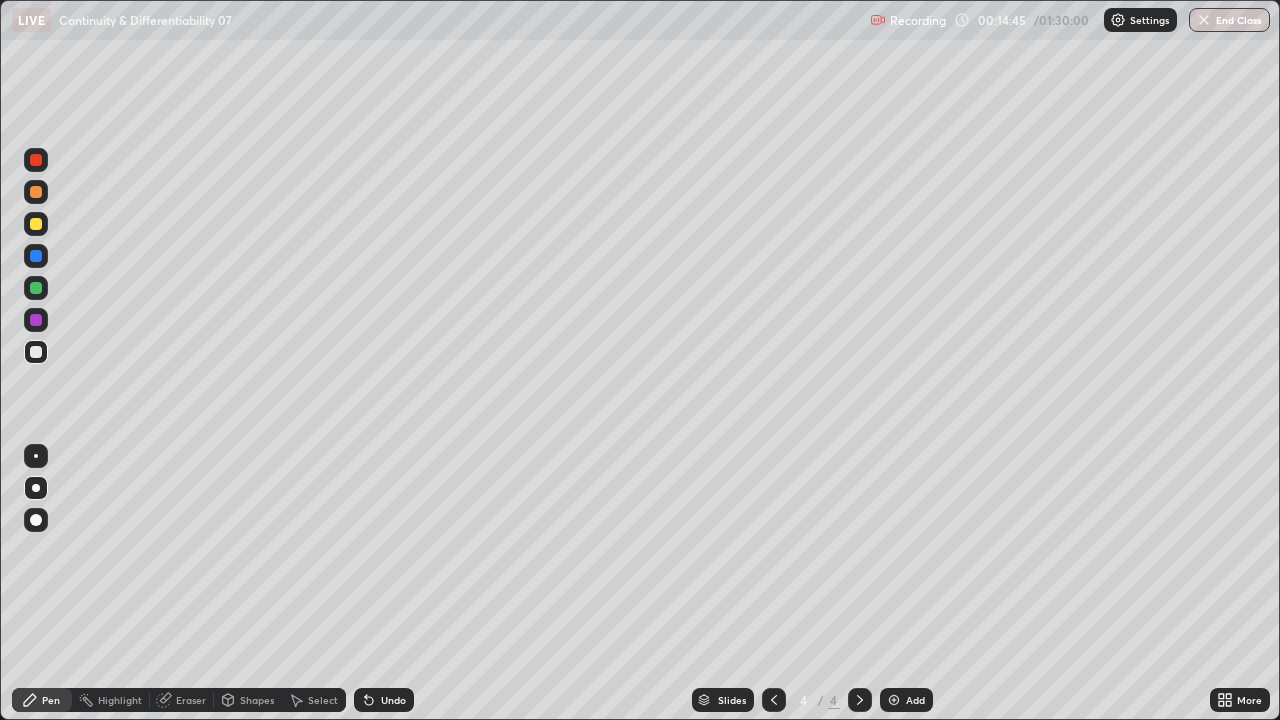 click 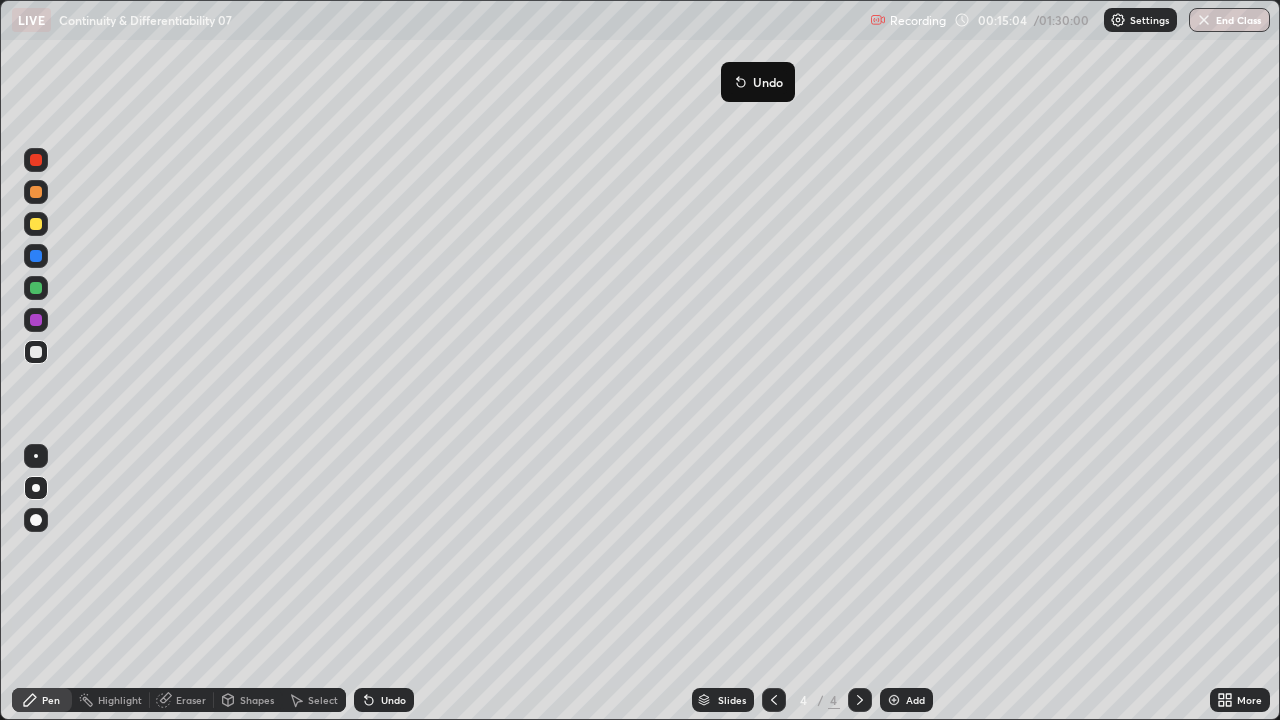 click on "Undo" at bounding box center (758, 82) 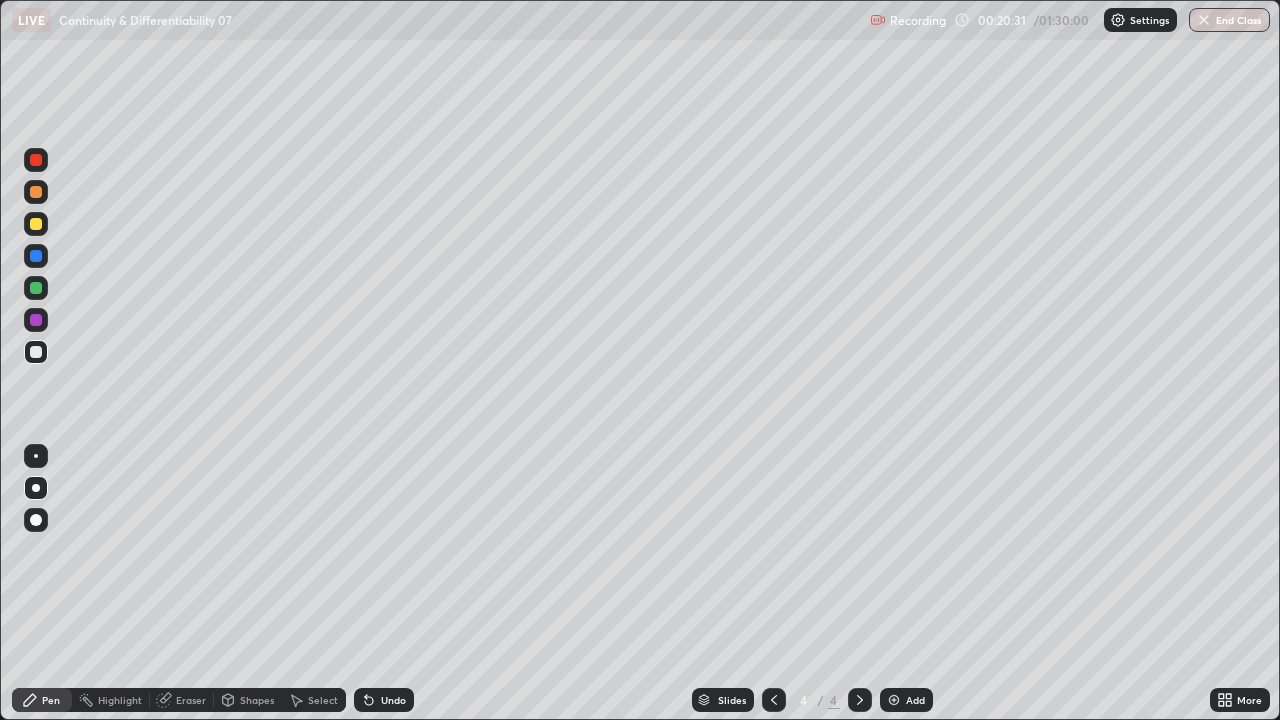 click at bounding box center (36, 224) 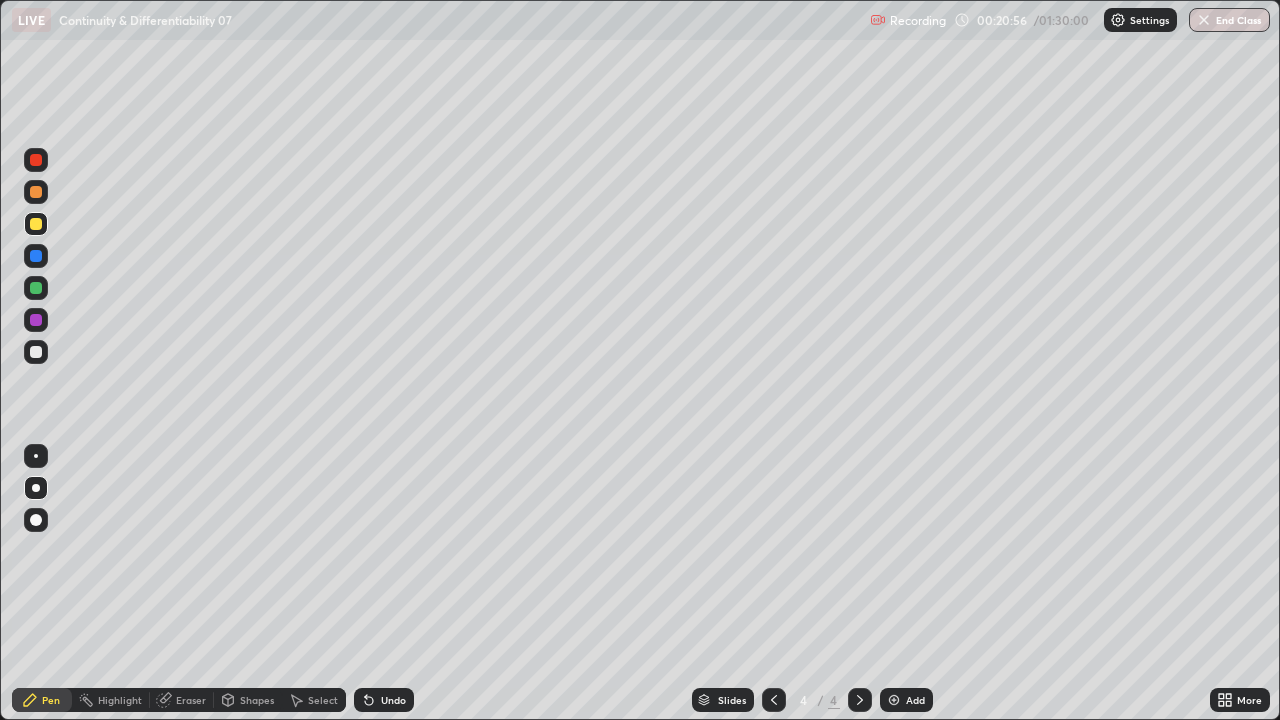 click on "Undo" at bounding box center [393, 700] 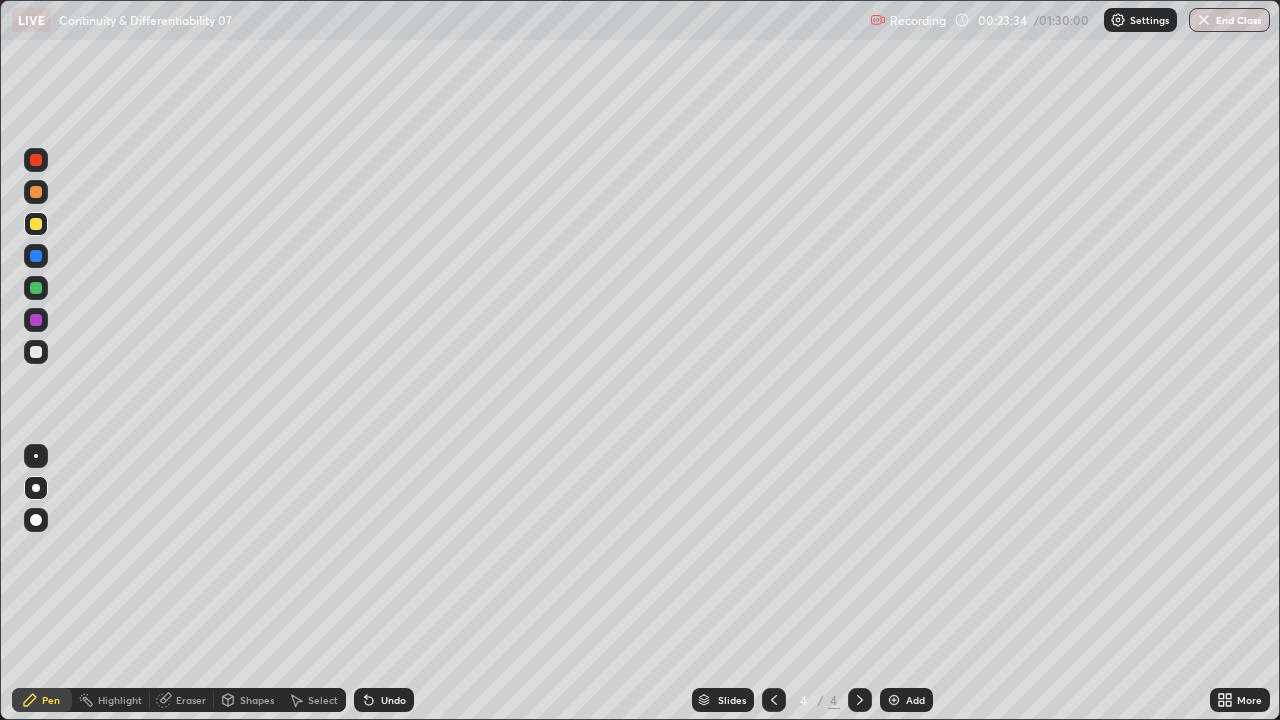 click on "Add" at bounding box center [915, 700] 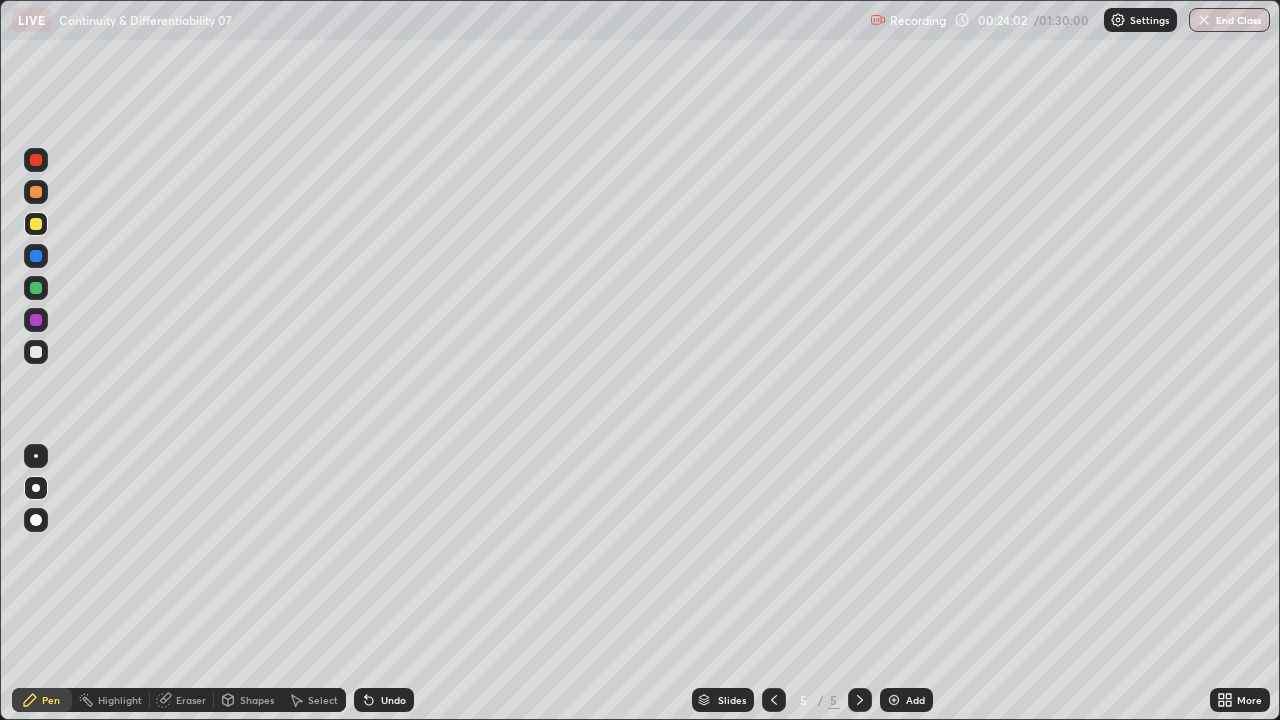 click at bounding box center (36, 352) 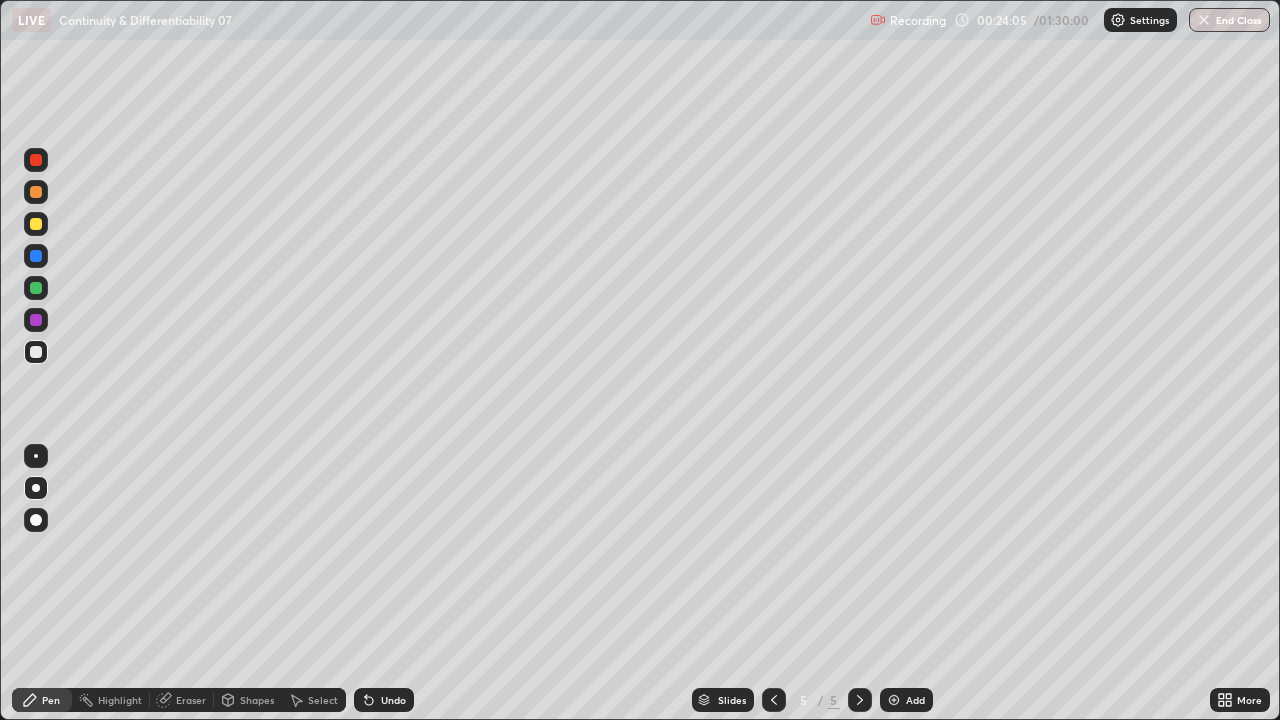 click 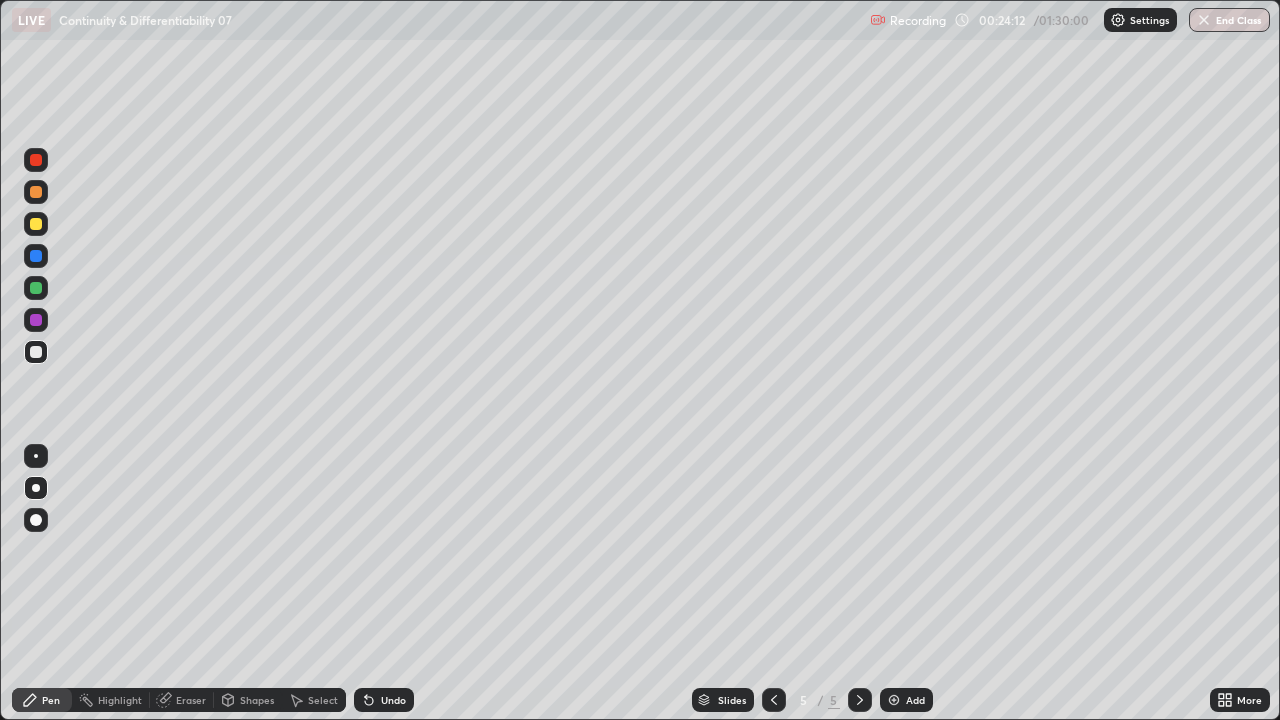 click 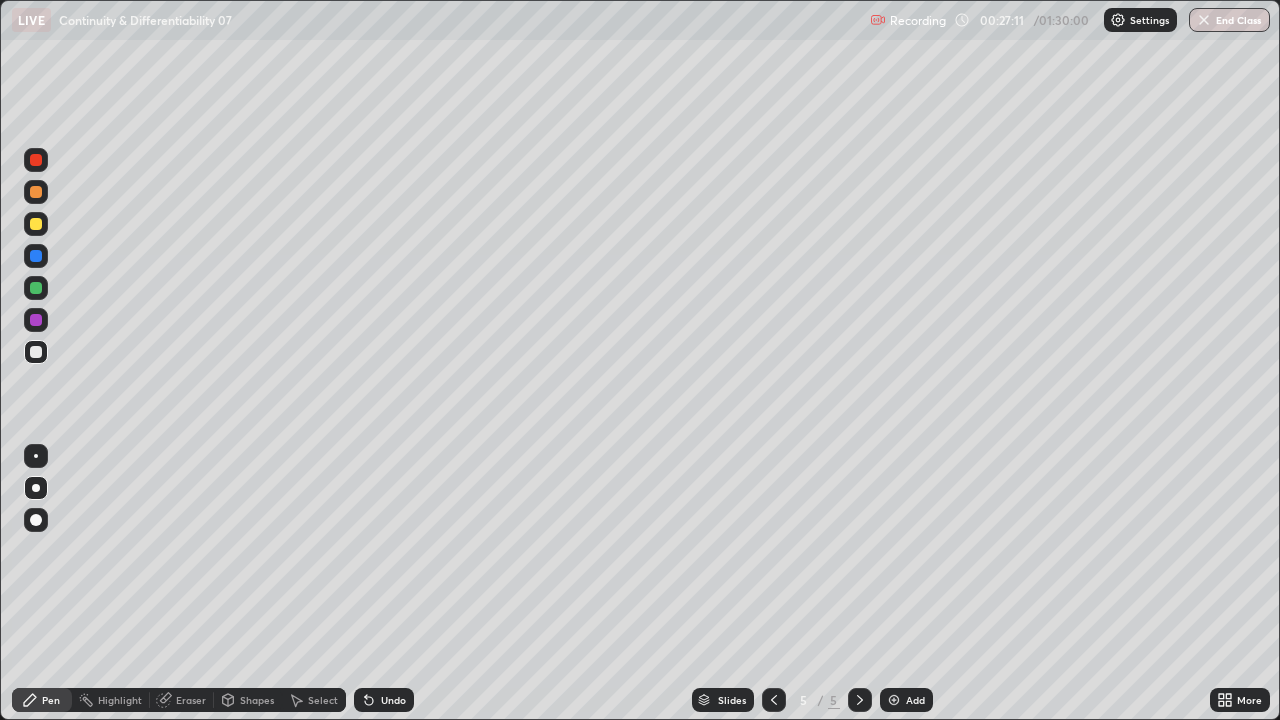 click on "Undo" at bounding box center [384, 700] 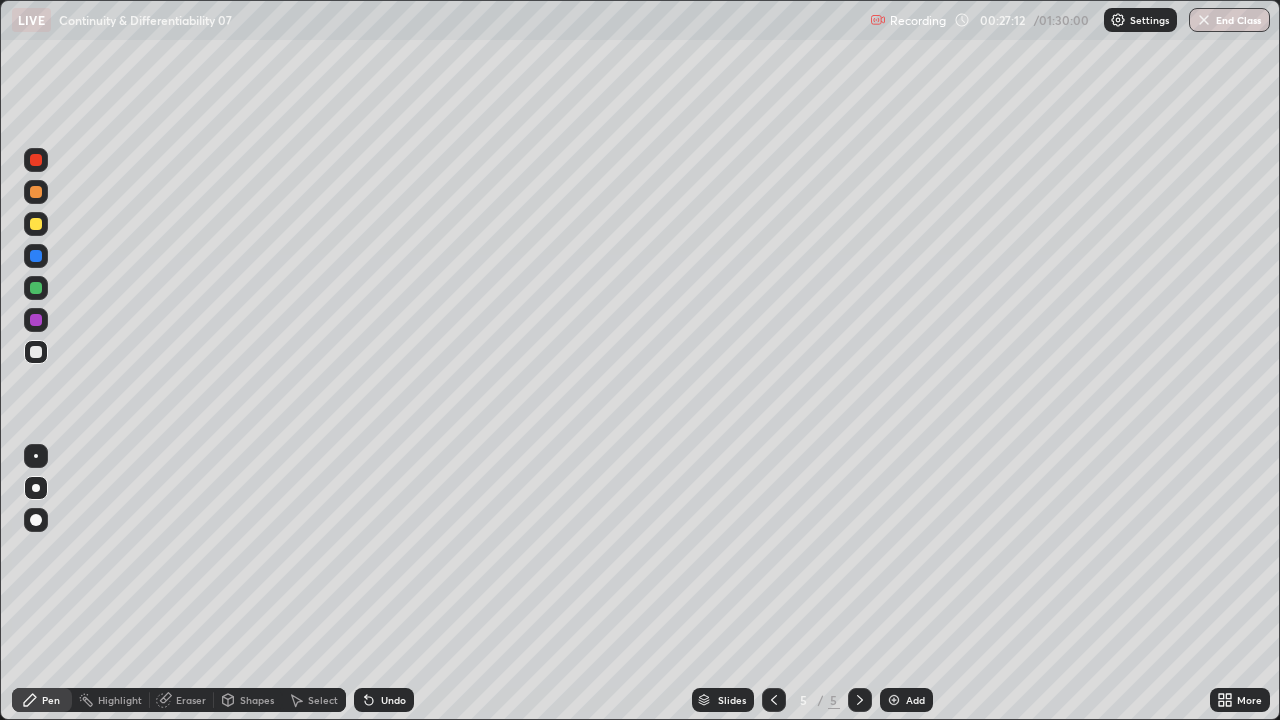 click on "Undo" at bounding box center [393, 700] 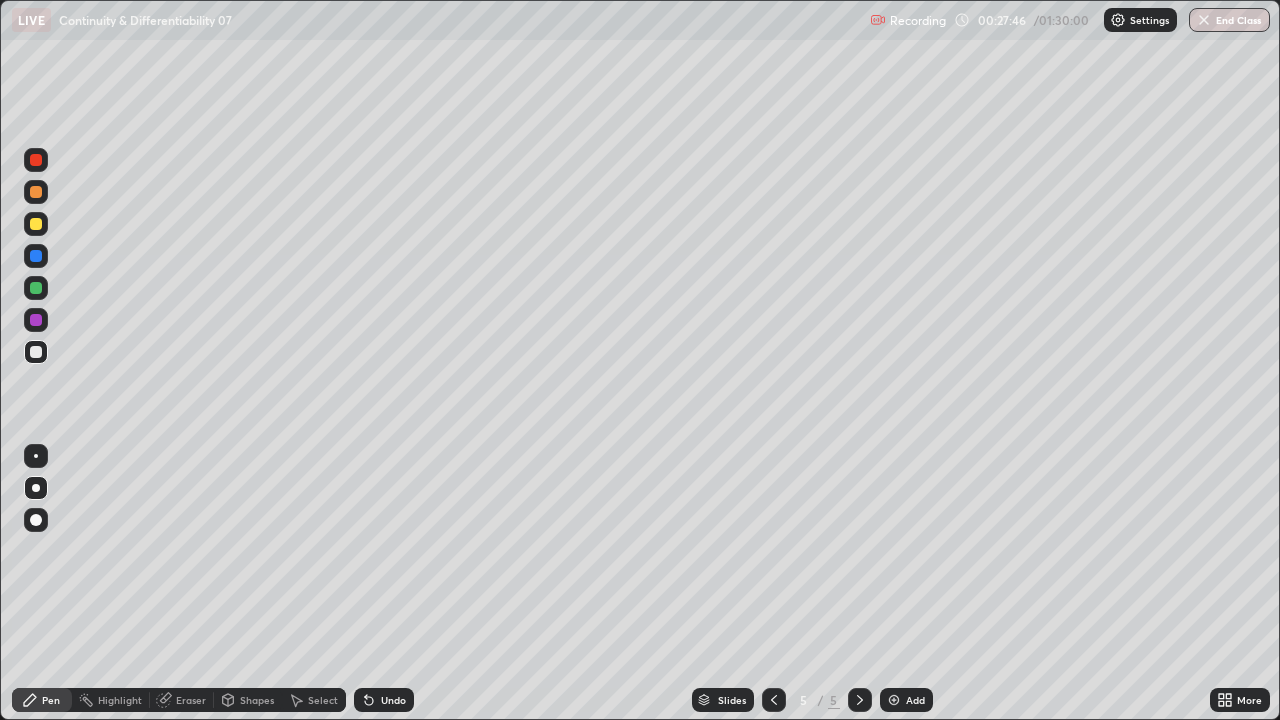 click on "Undo" at bounding box center (393, 700) 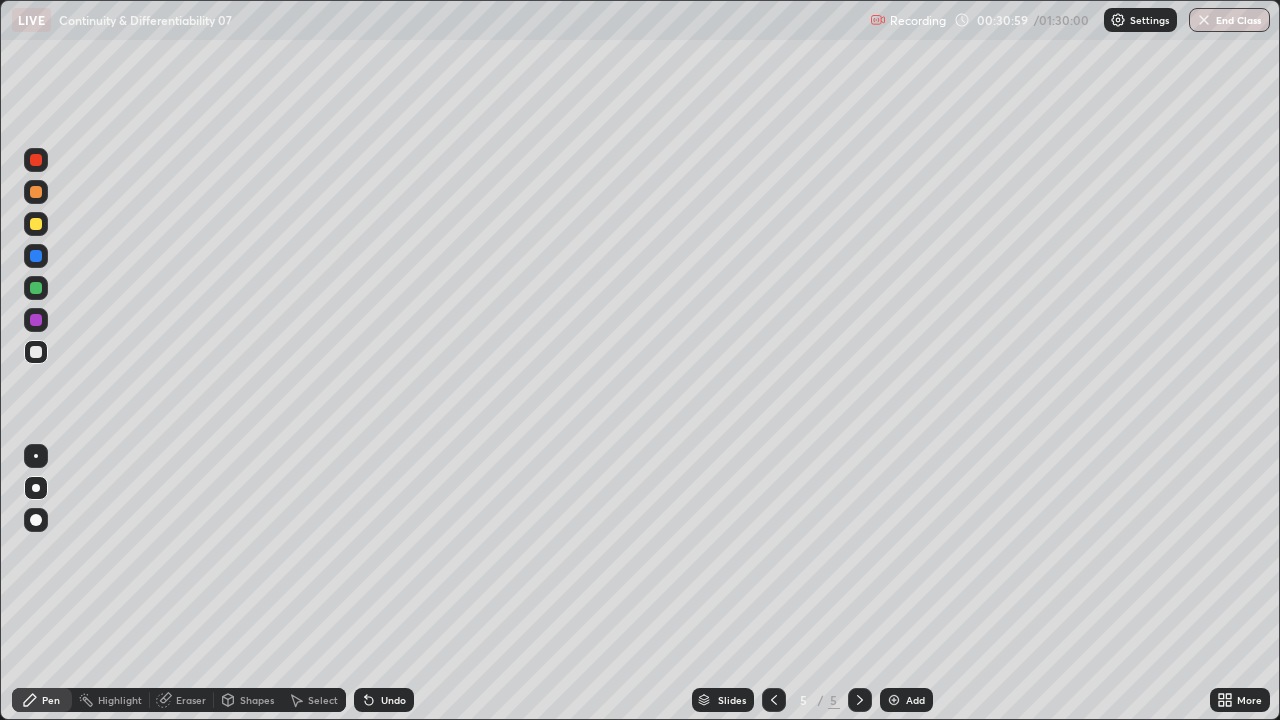 click at bounding box center (36, 224) 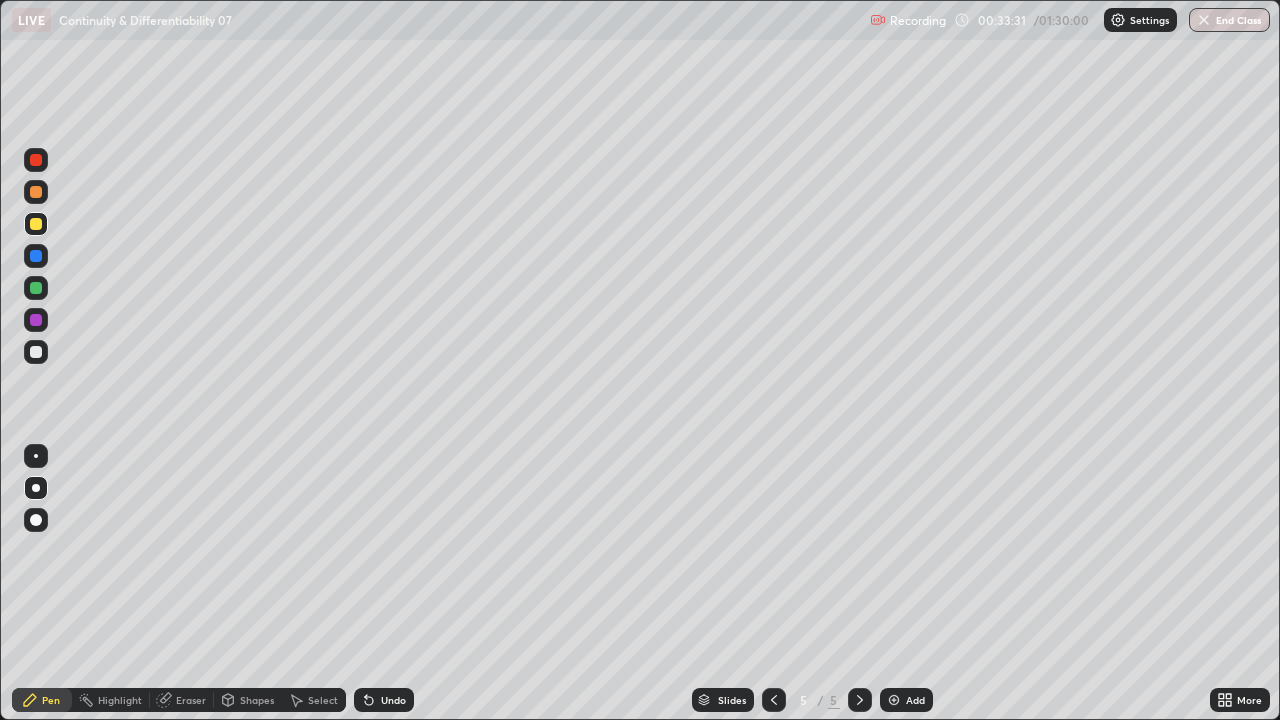 click at bounding box center [36, 352] 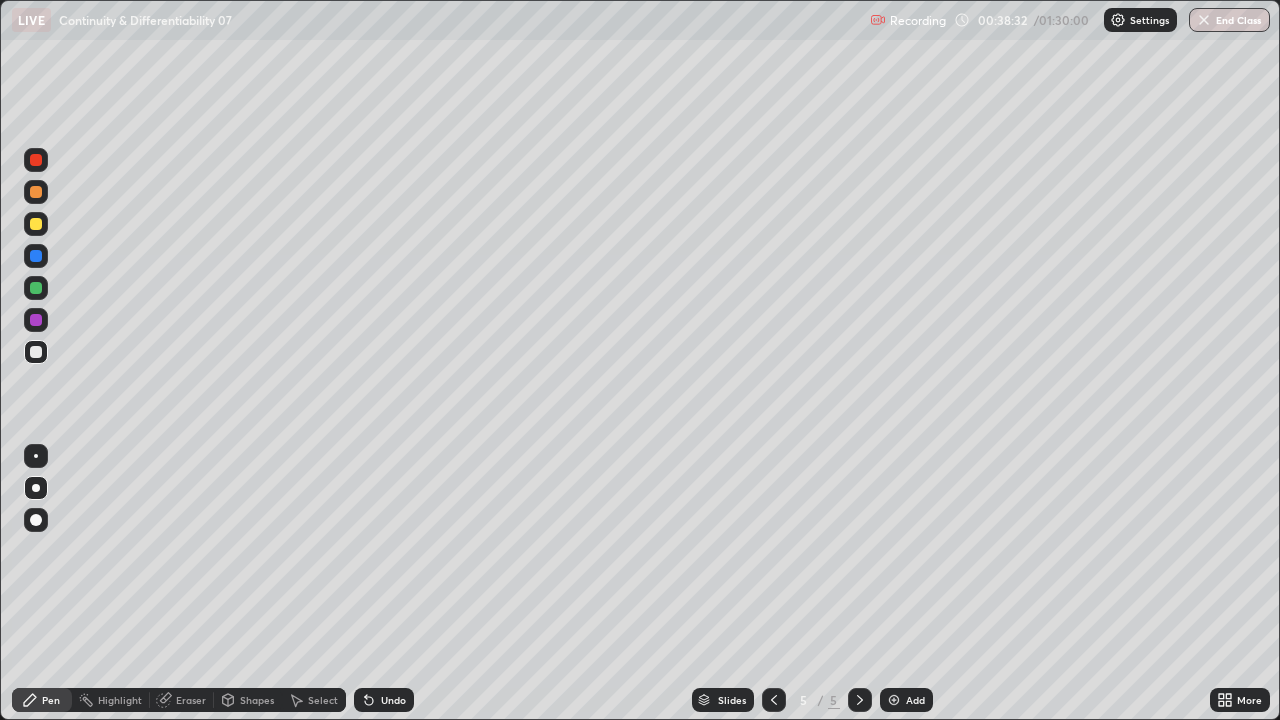 click on "Select" at bounding box center (323, 700) 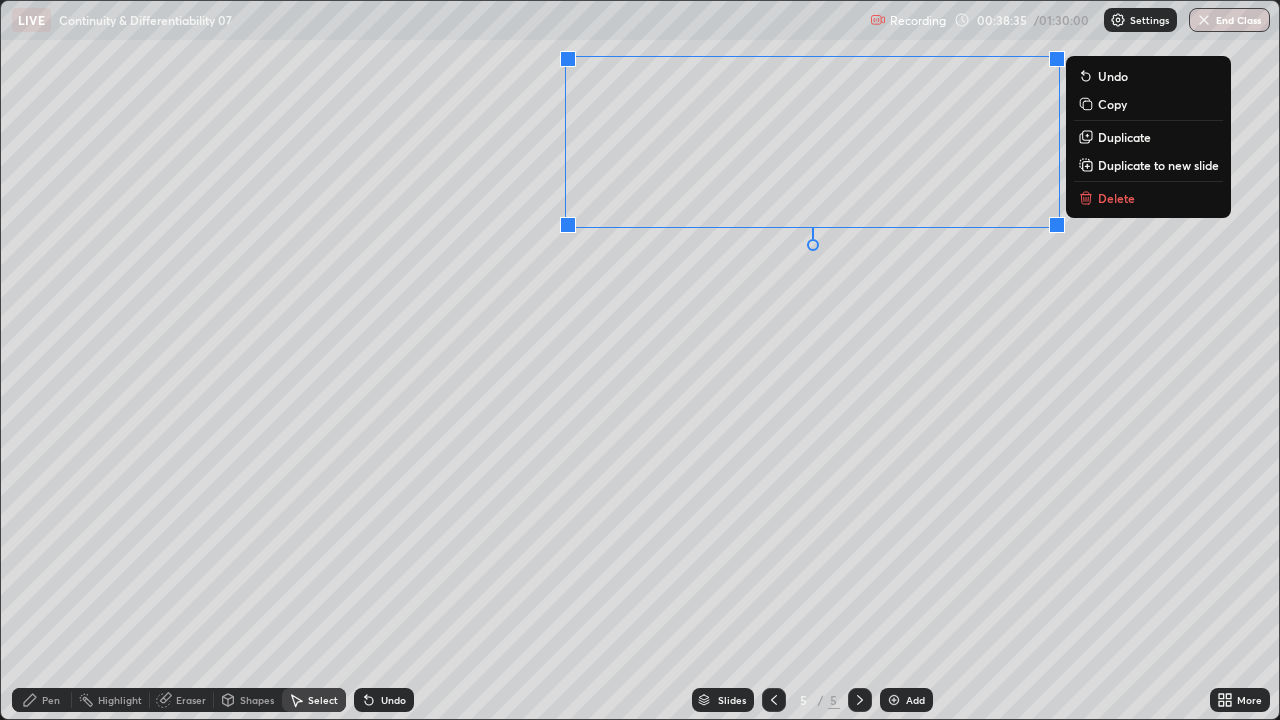 click on "Copy" at bounding box center (1148, 104) 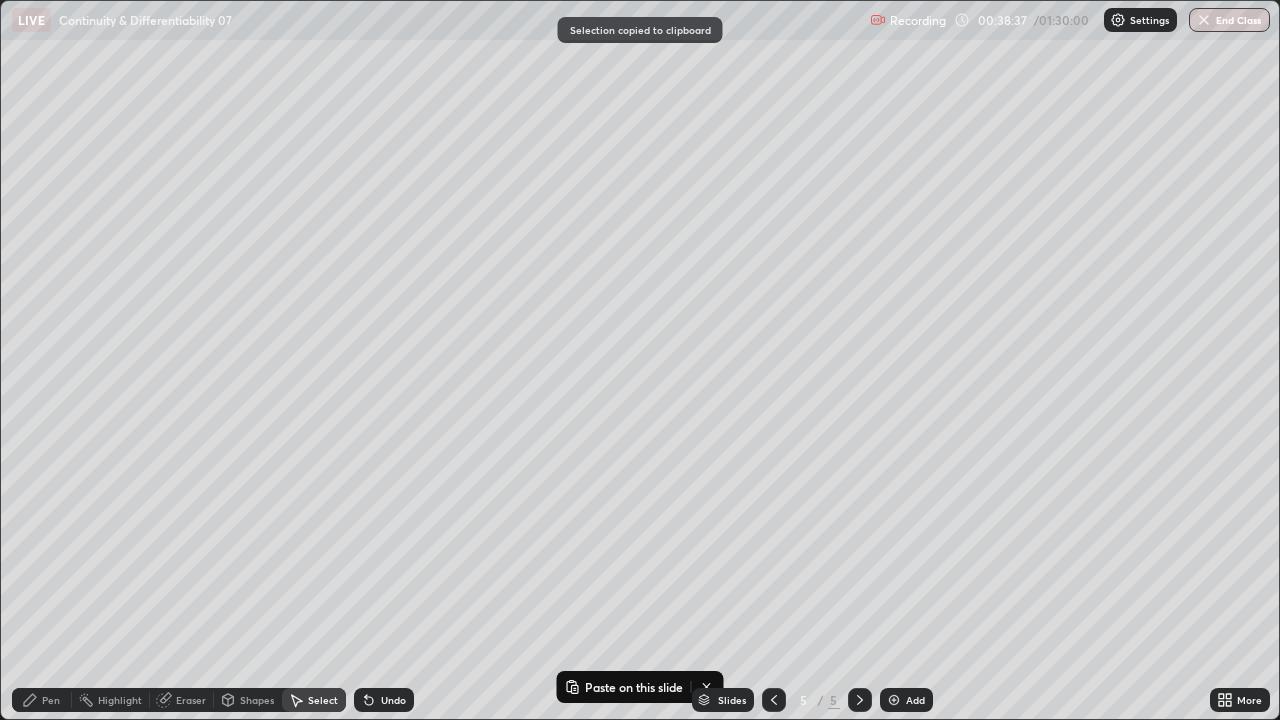 click on "Add" at bounding box center [906, 700] 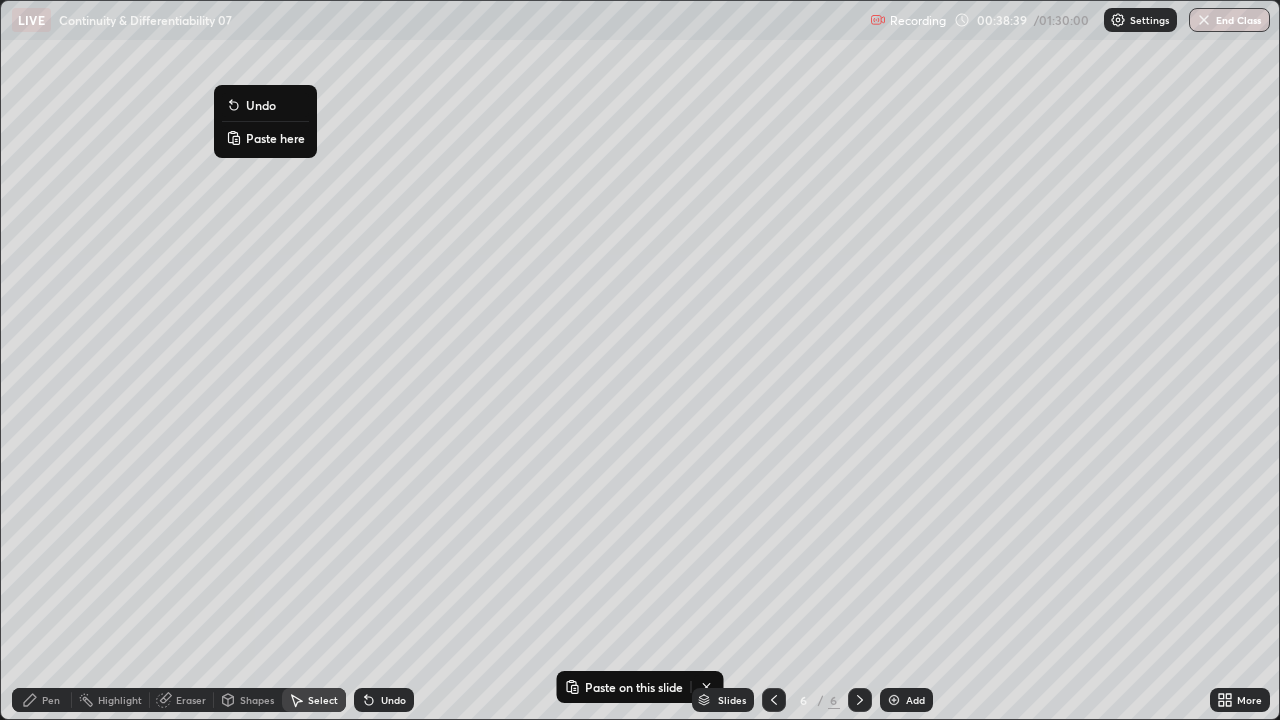 click on "Paste here" at bounding box center (275, 138) 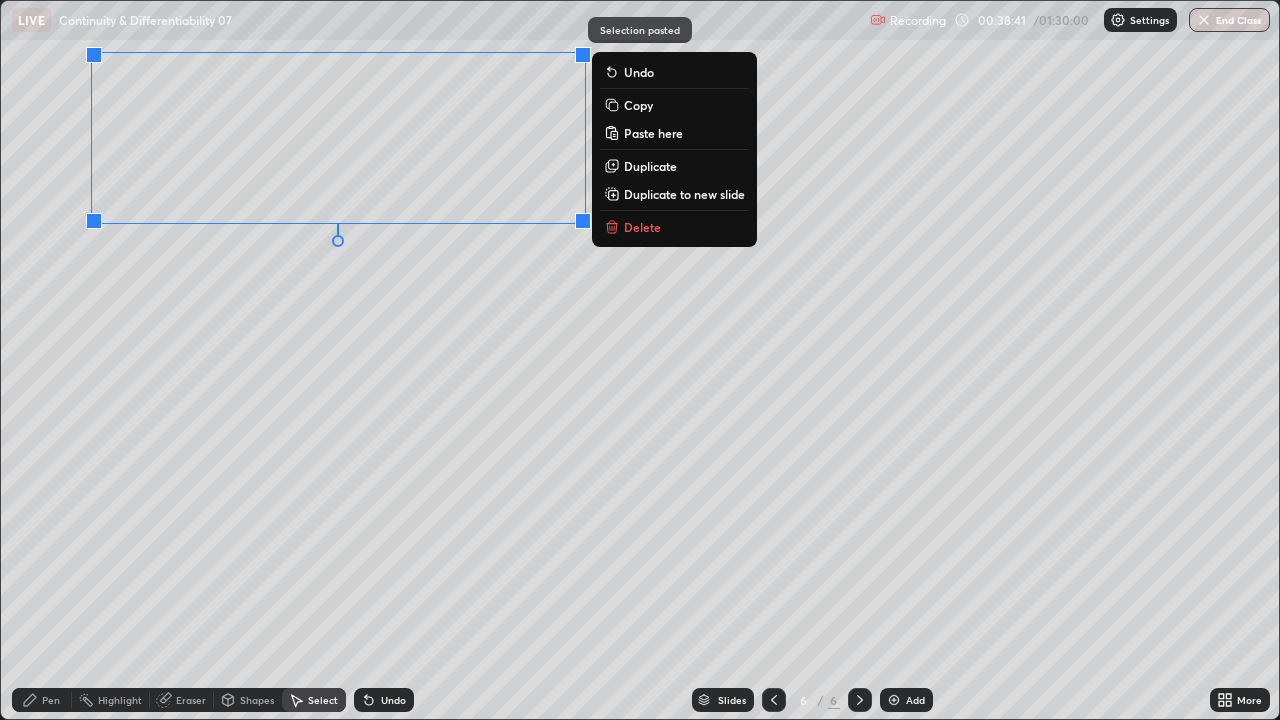click on "0 ° Undo Copy Paste here Duplicate Duplicate to new slide Delete" at bounding box center (640, 360) 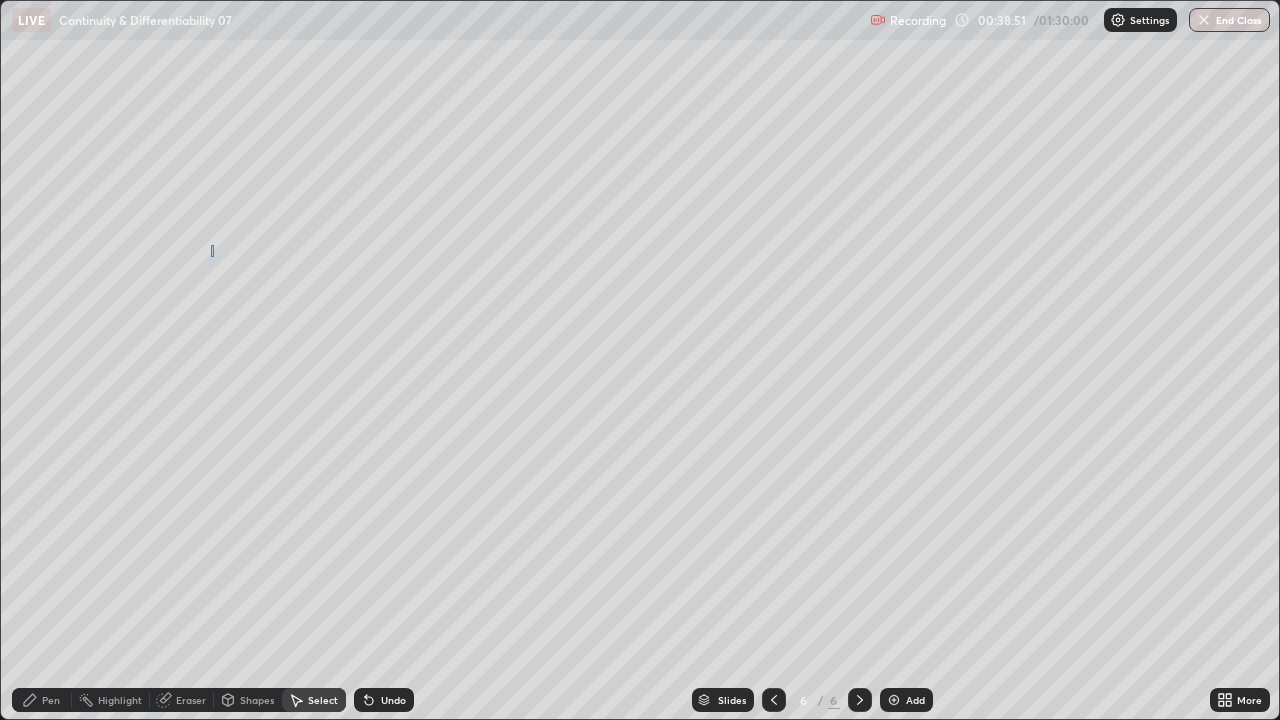 click on "0 ° Undo Copy Paste here Duplicate Duplicate to new slide Delete" at bounding box center [640, 360] 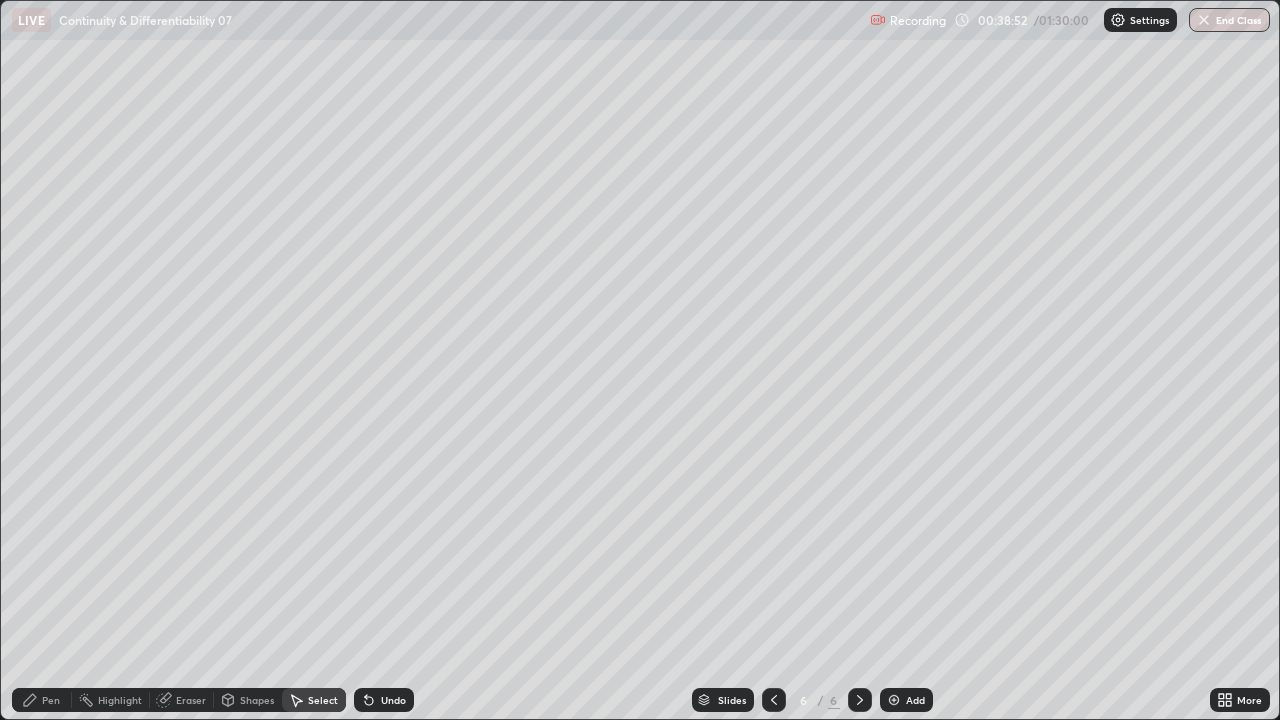 click on "Pen" at bounding box center [51, 700] 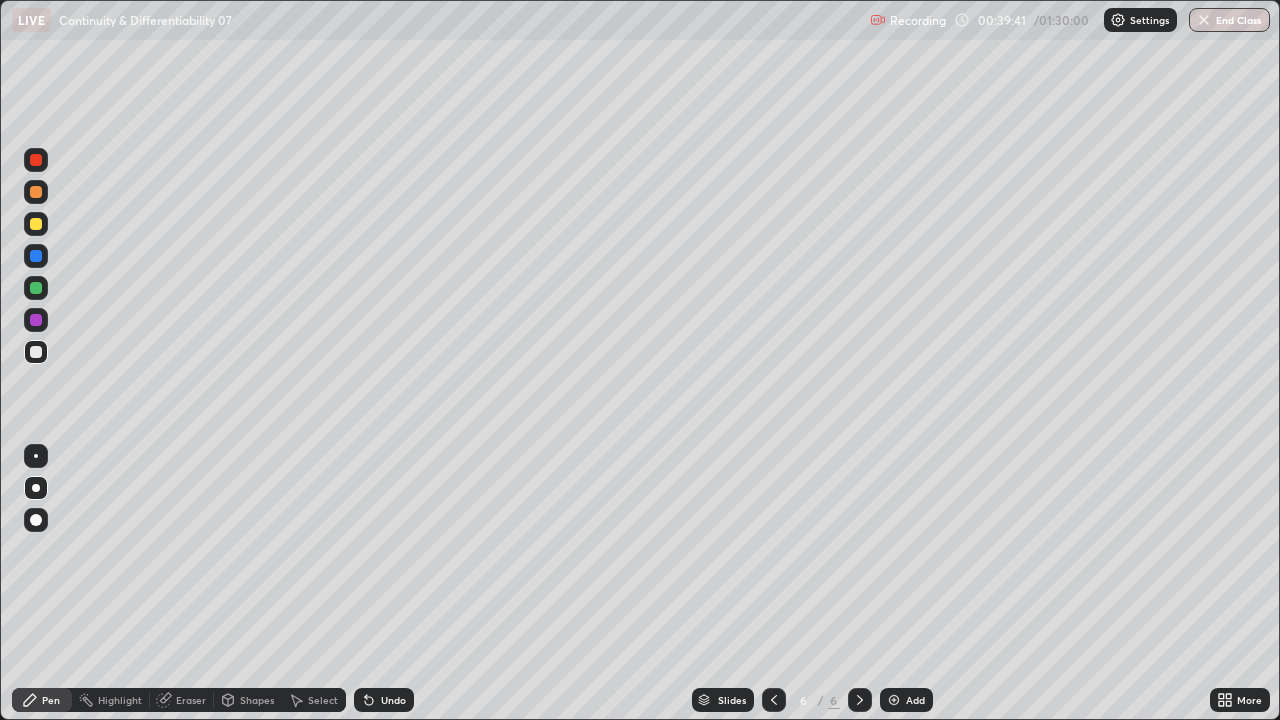 click 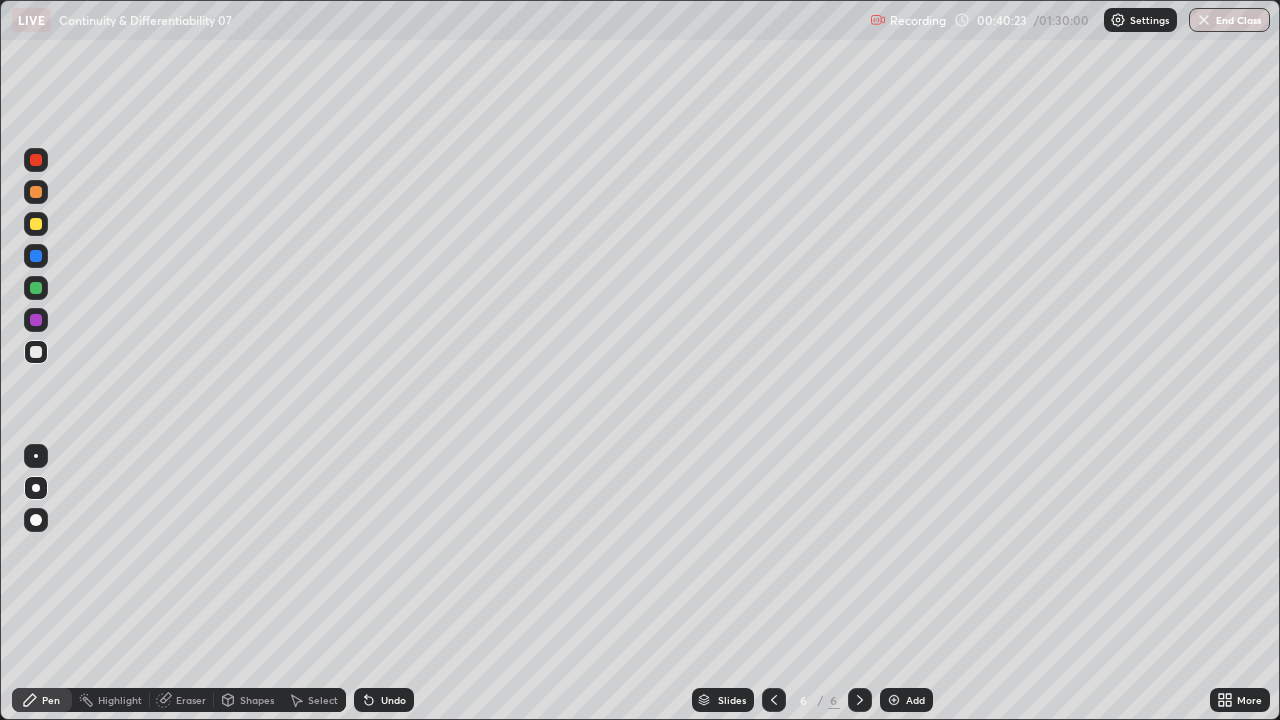 click on "Eraser" at bounding box center (191, 700) 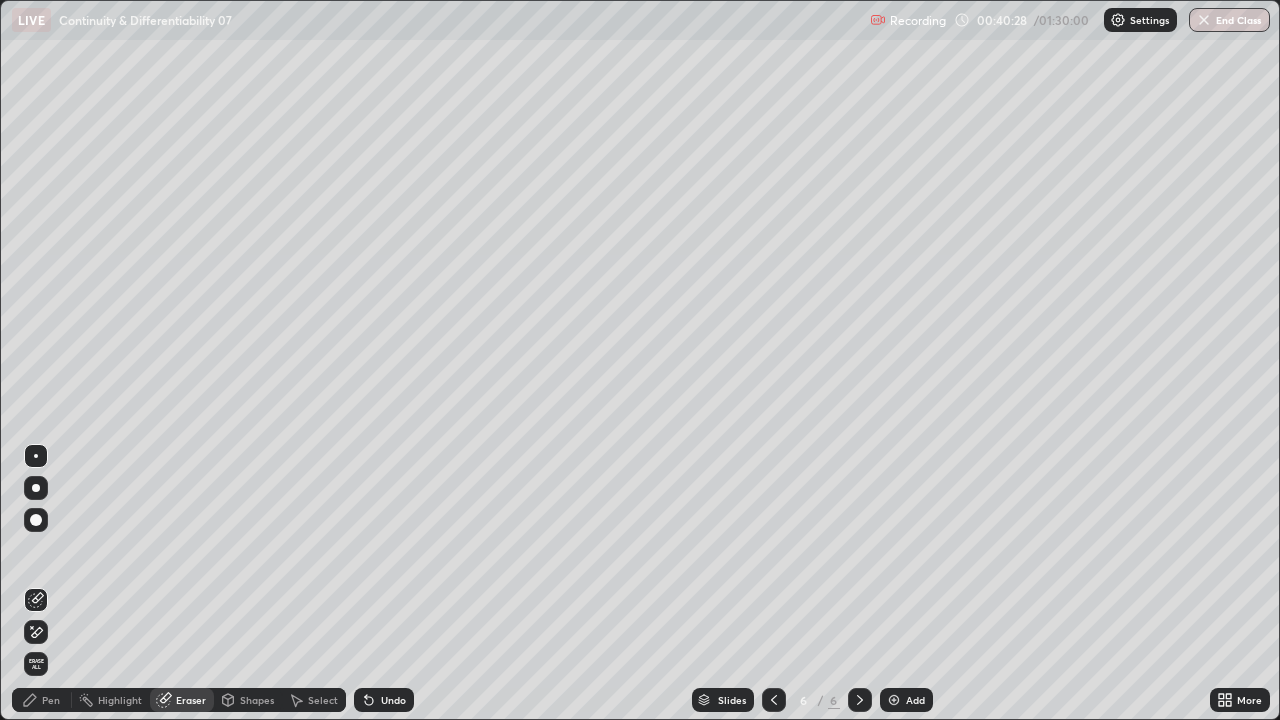click on "Highlight" at bounding box center (120, 700) 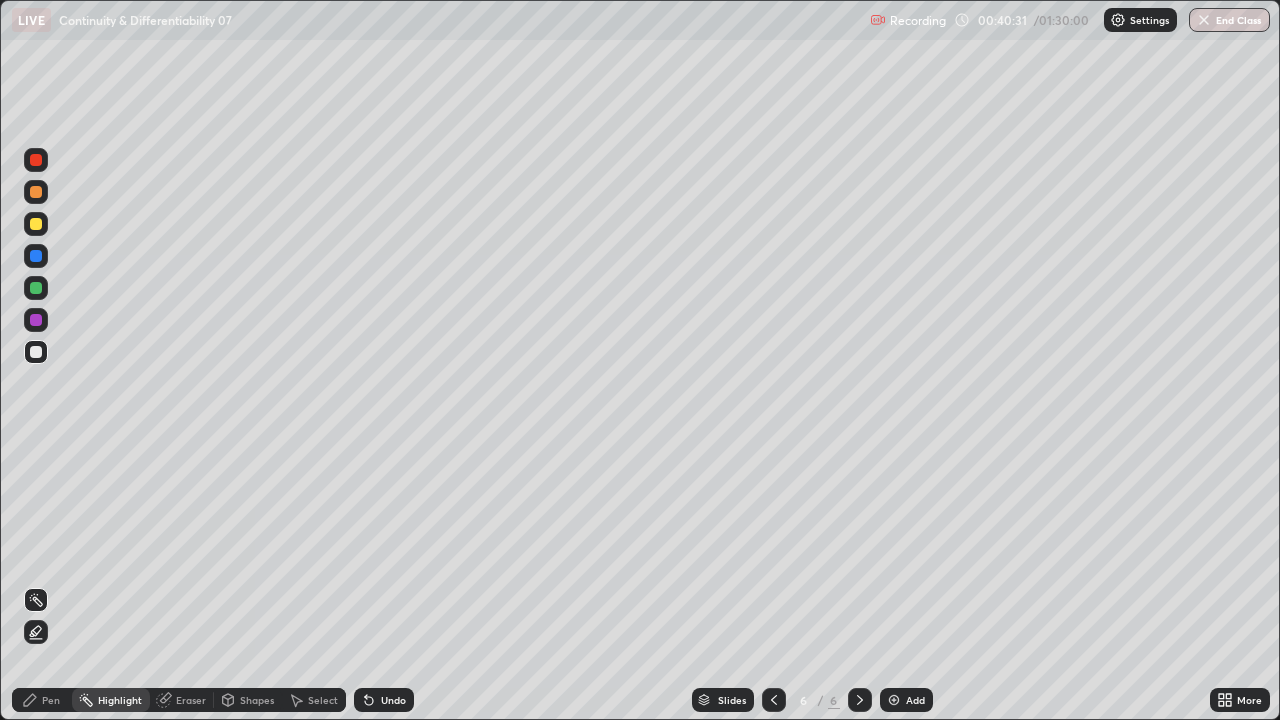 click on "Pen" at bounding box center (51, 700) 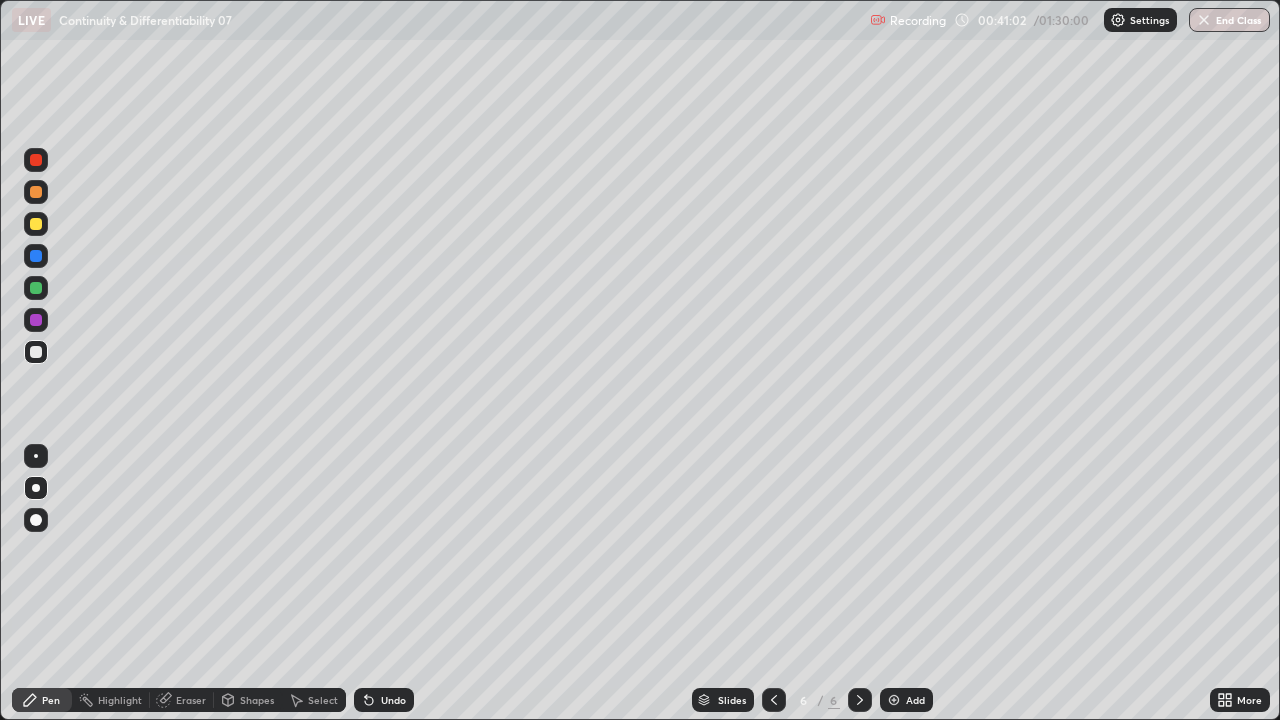 click 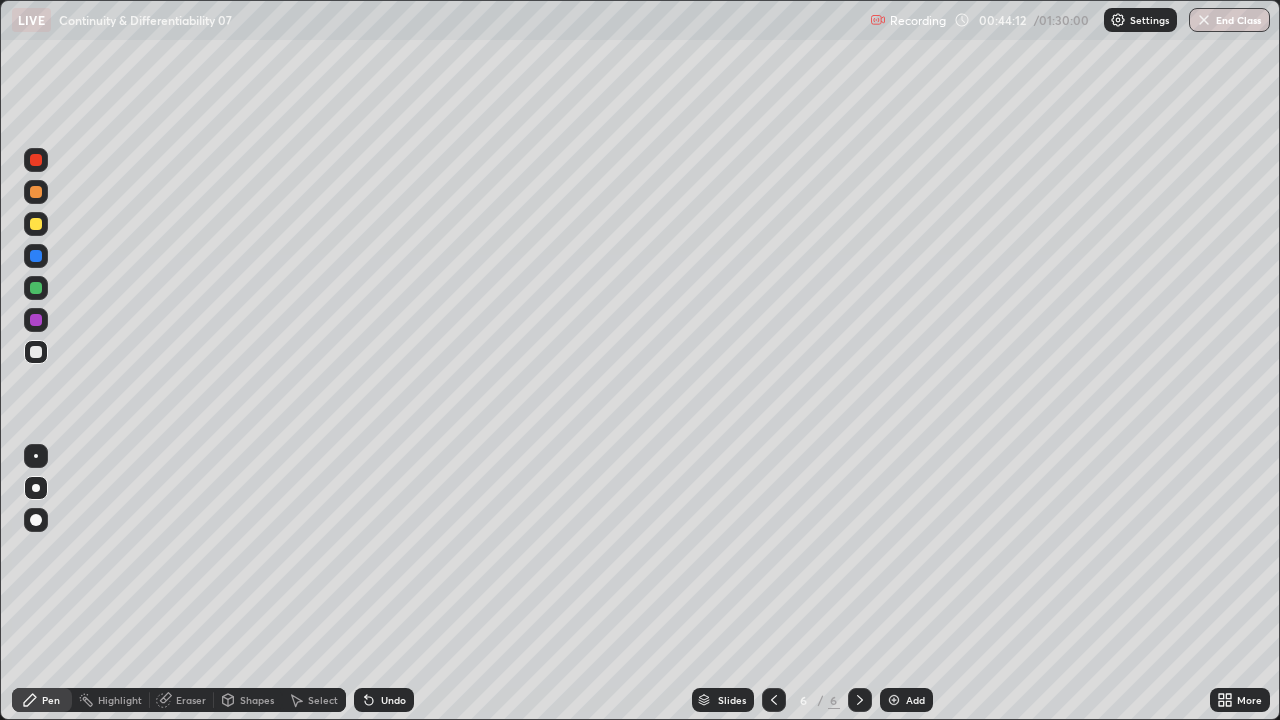click 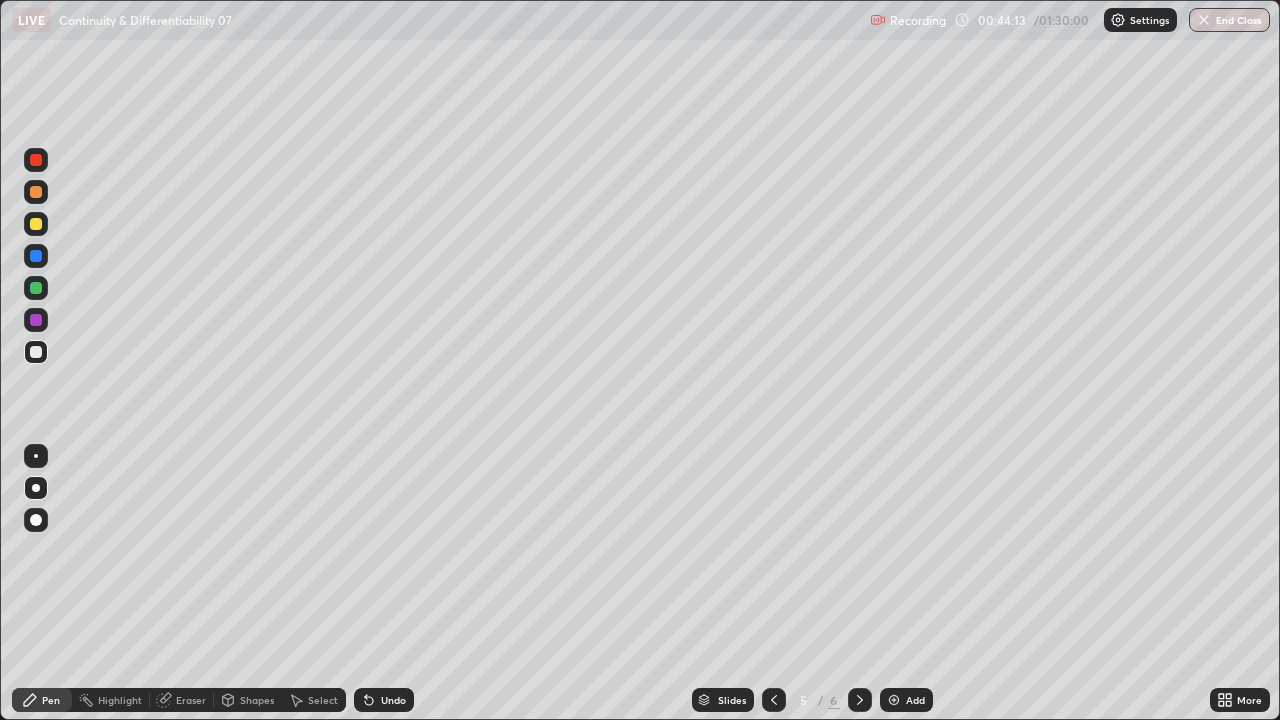 click on "Select" at bounding box center (323, 700) 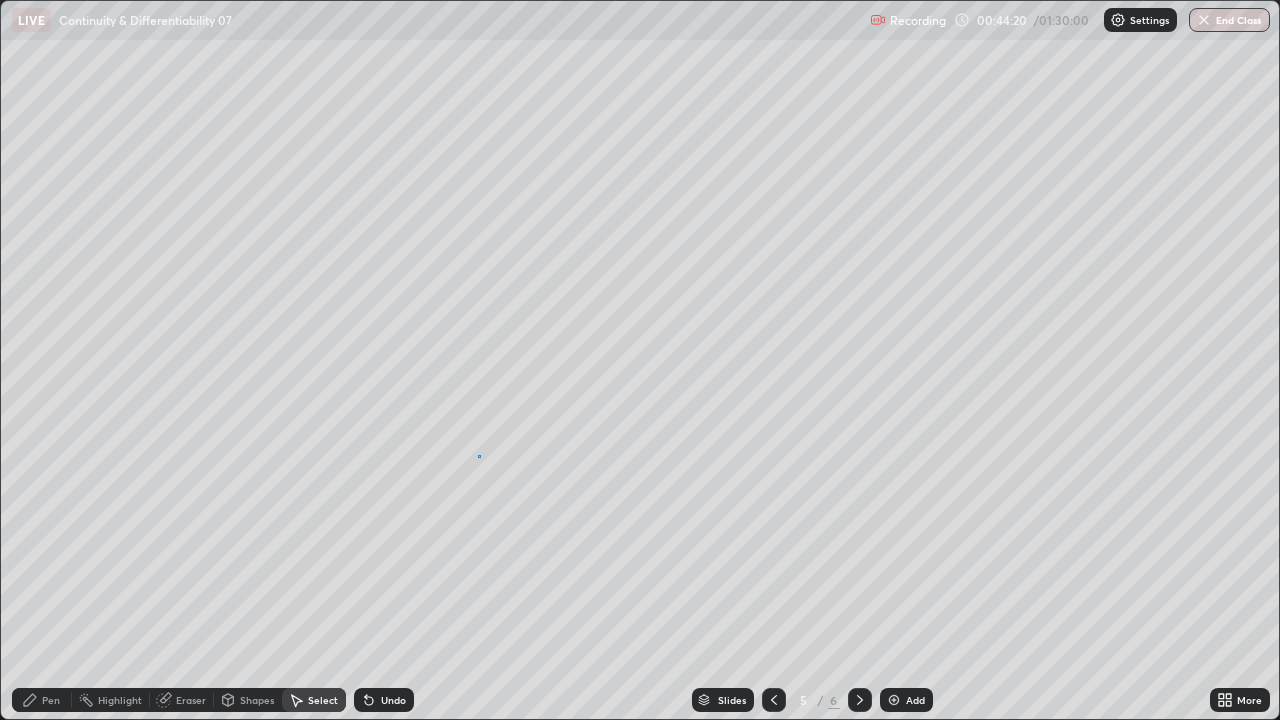 click on "0 ° Undo Copy Paste here Duplicate Duplicate to new slide Delete" at bounding box center [640, 360] 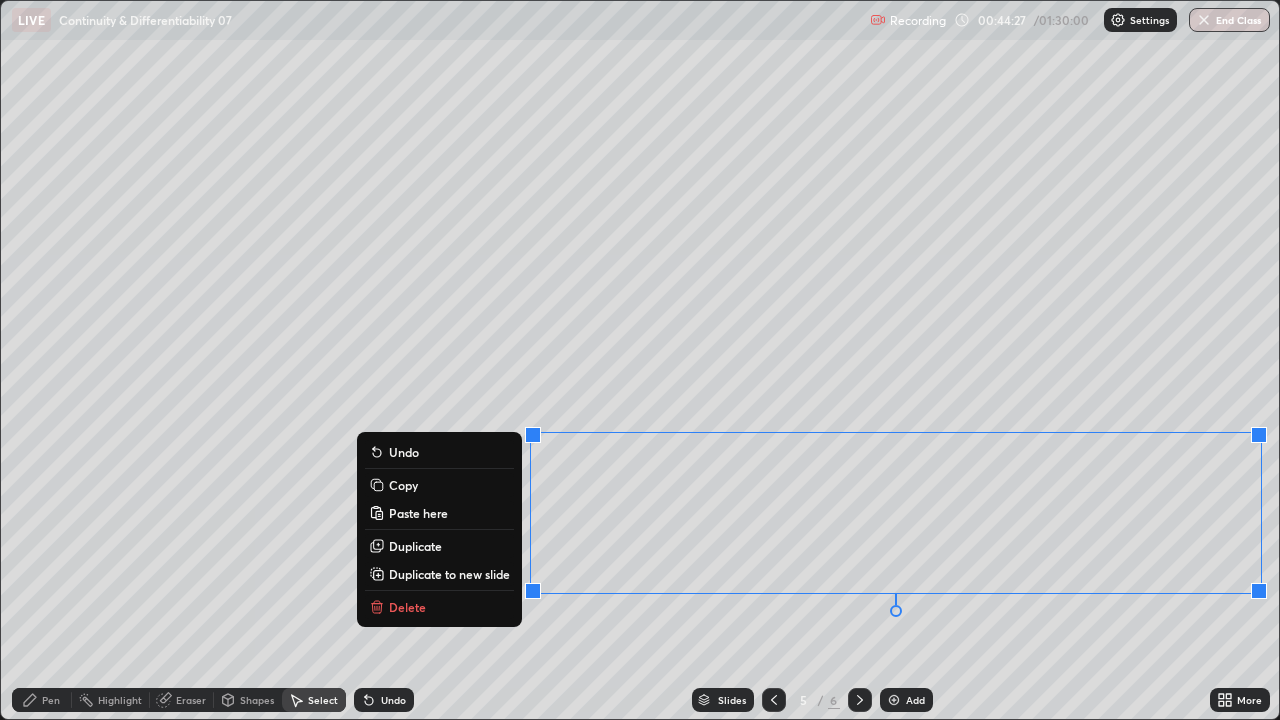 click on "Copy" at bounding box center [403, 485] 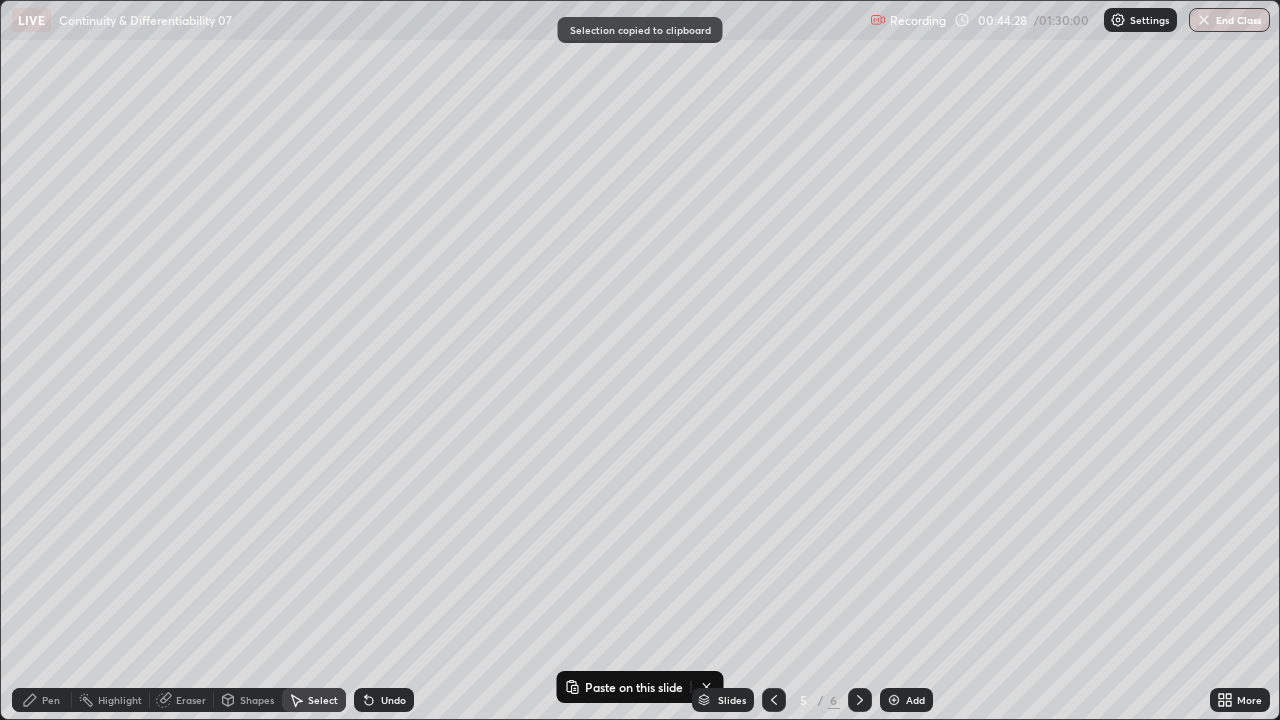 click 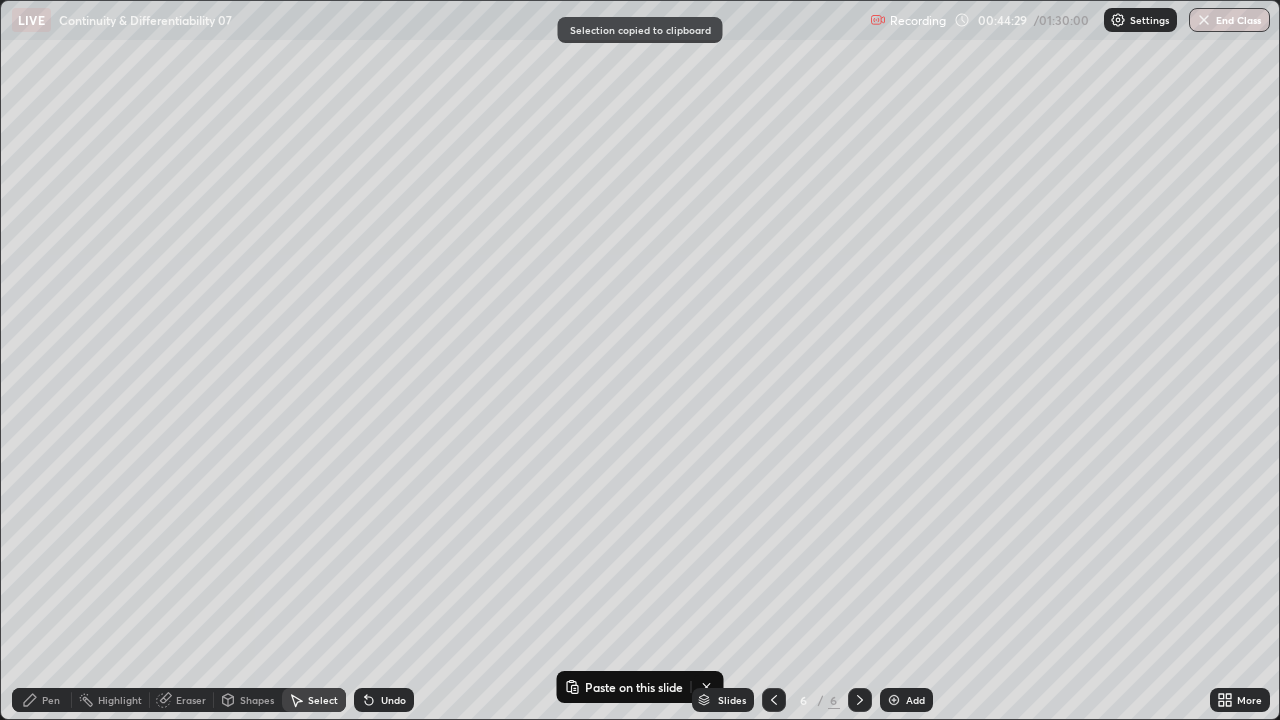 click on "Add" at bounding box center [915, 700] 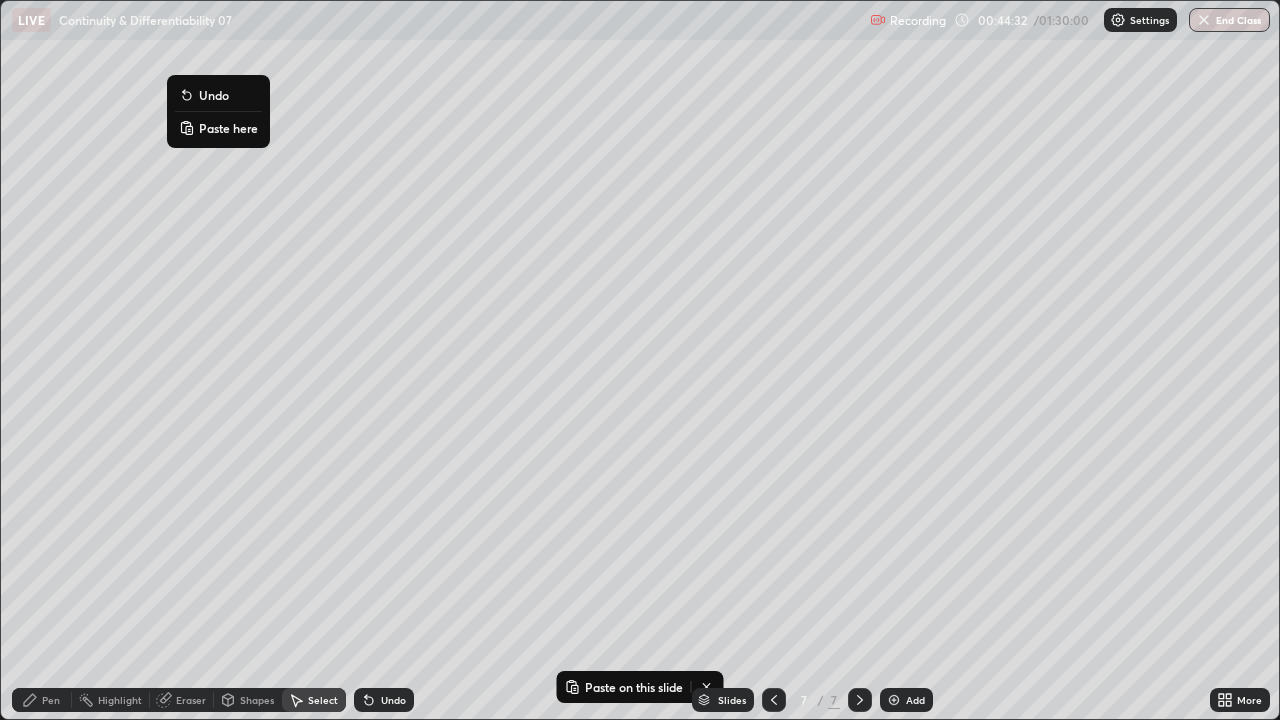 click on "Paste here" at bounding box center [228, 128] 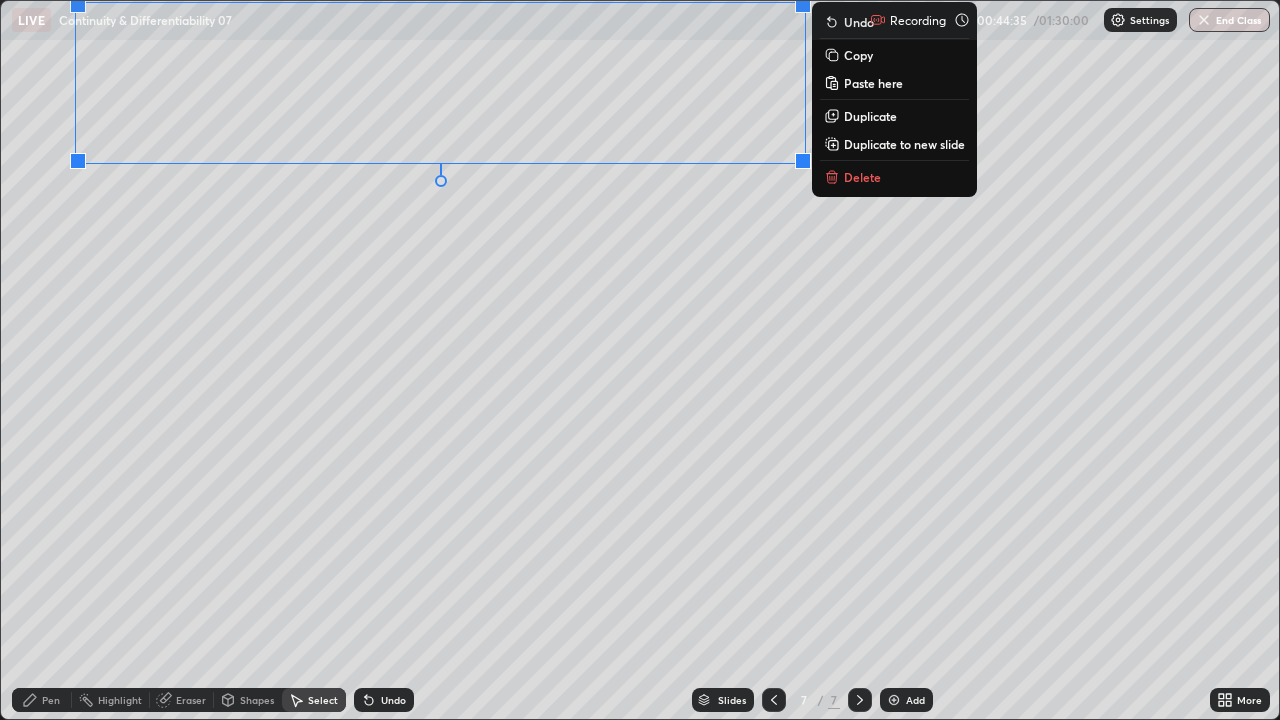 click on "0 ° Undo Copy Paste here Duplicate Duplicate to new slide Delete" at bounding box center (640, 360) 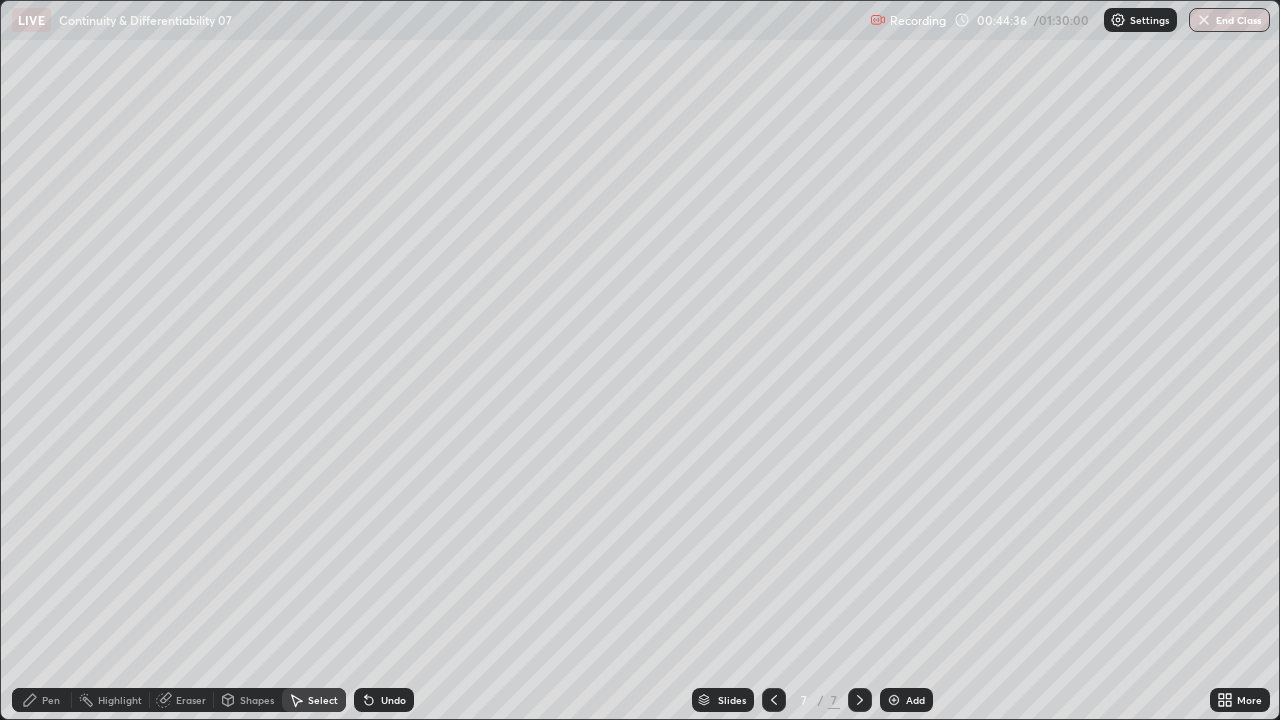 click on "Eraser" at bounding box center [182, 700] 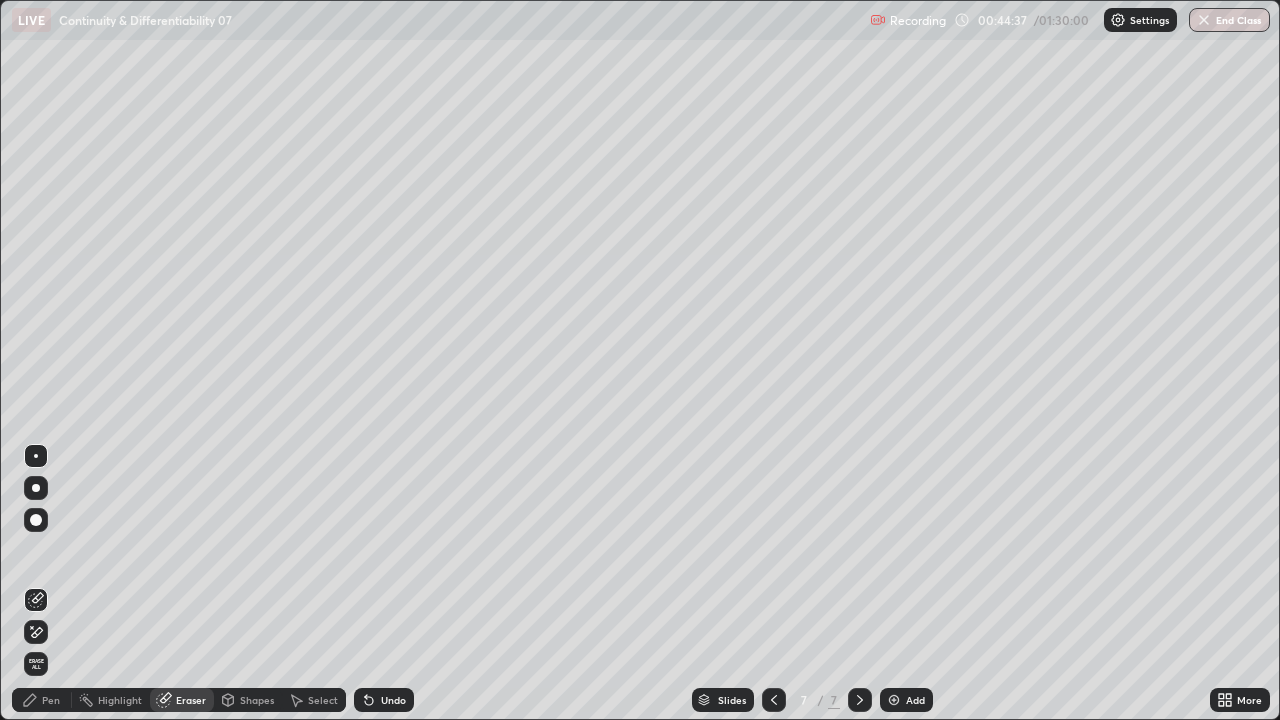 click 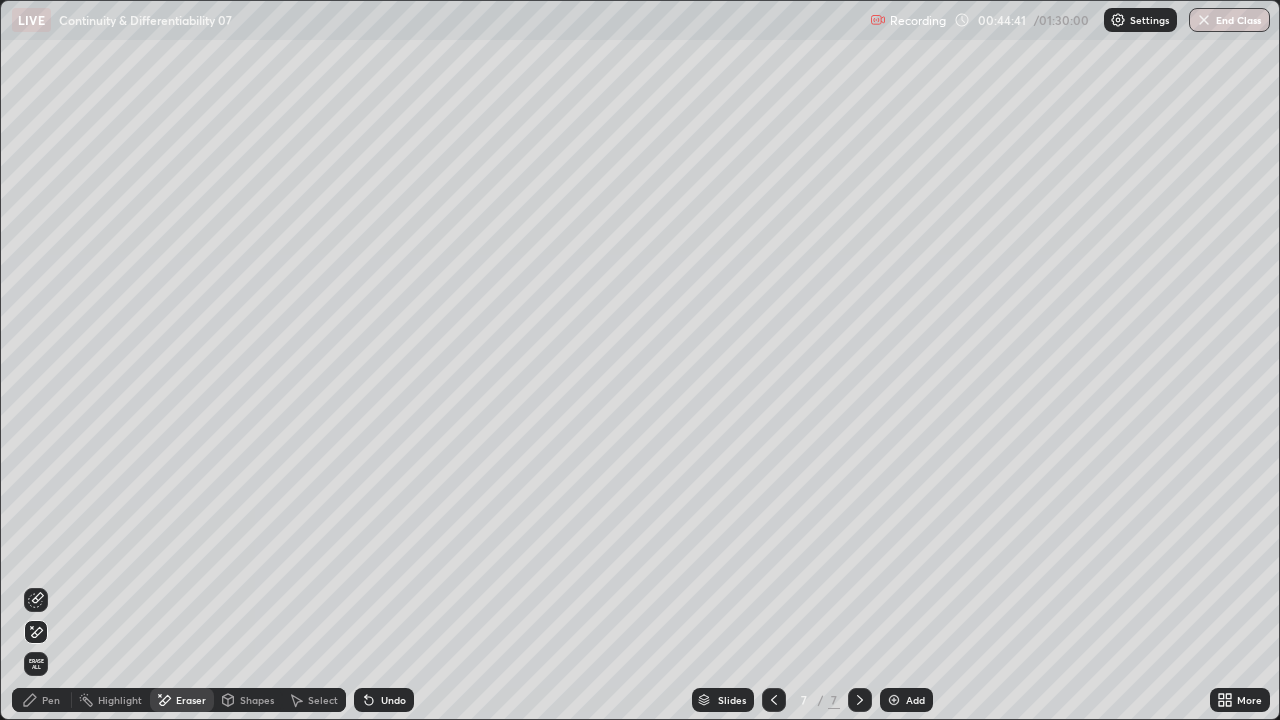 click on "Pen" at bounding box center (51, 700) 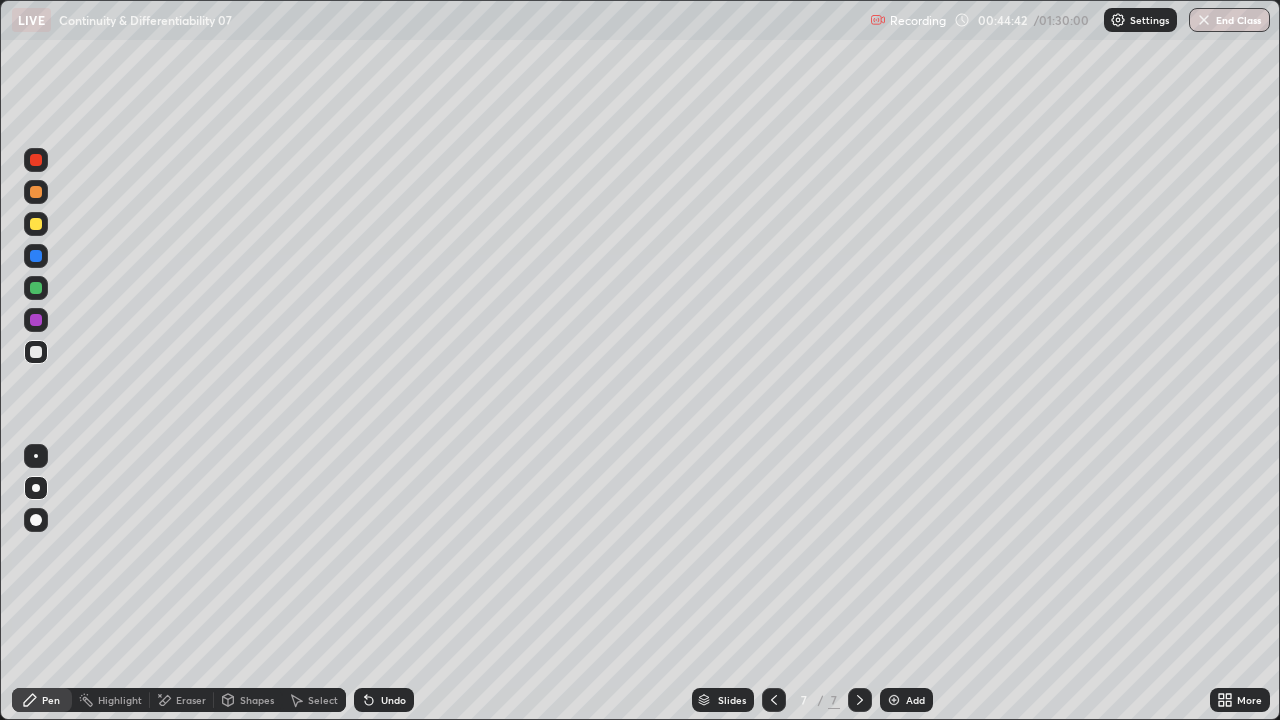 click at bounding box center (36, 224) 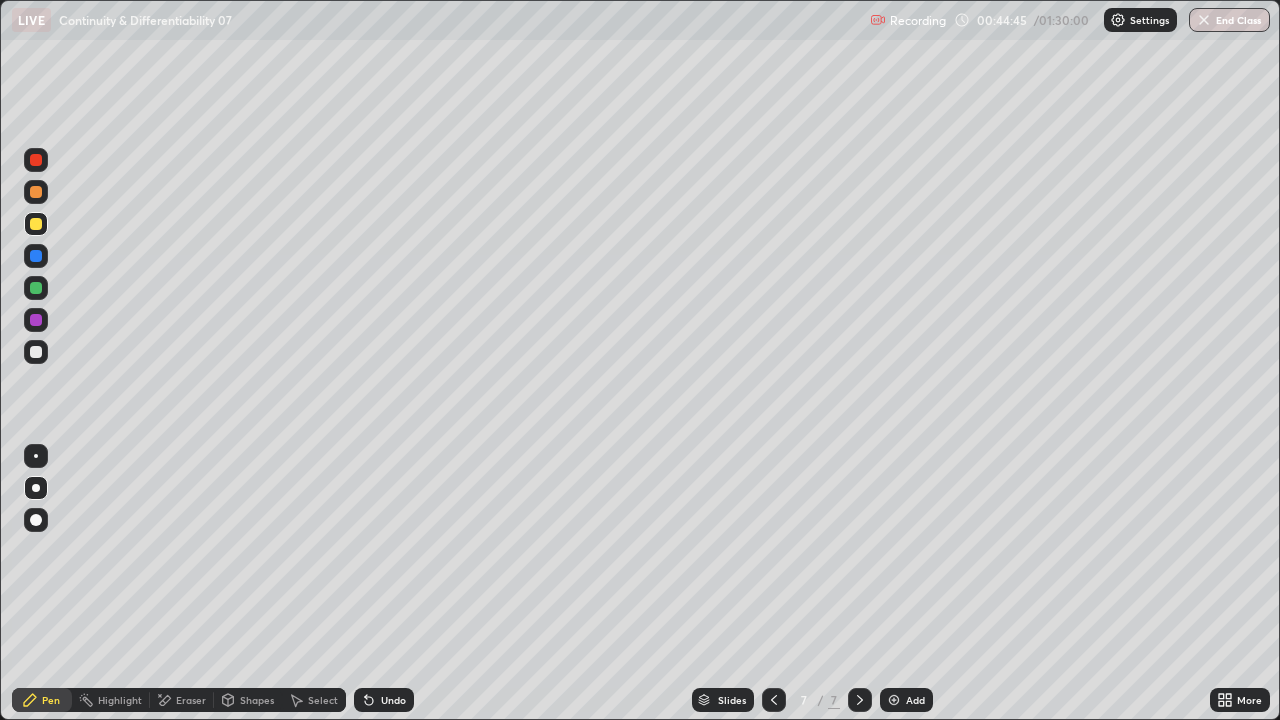 click at bounding box center (36, 352) 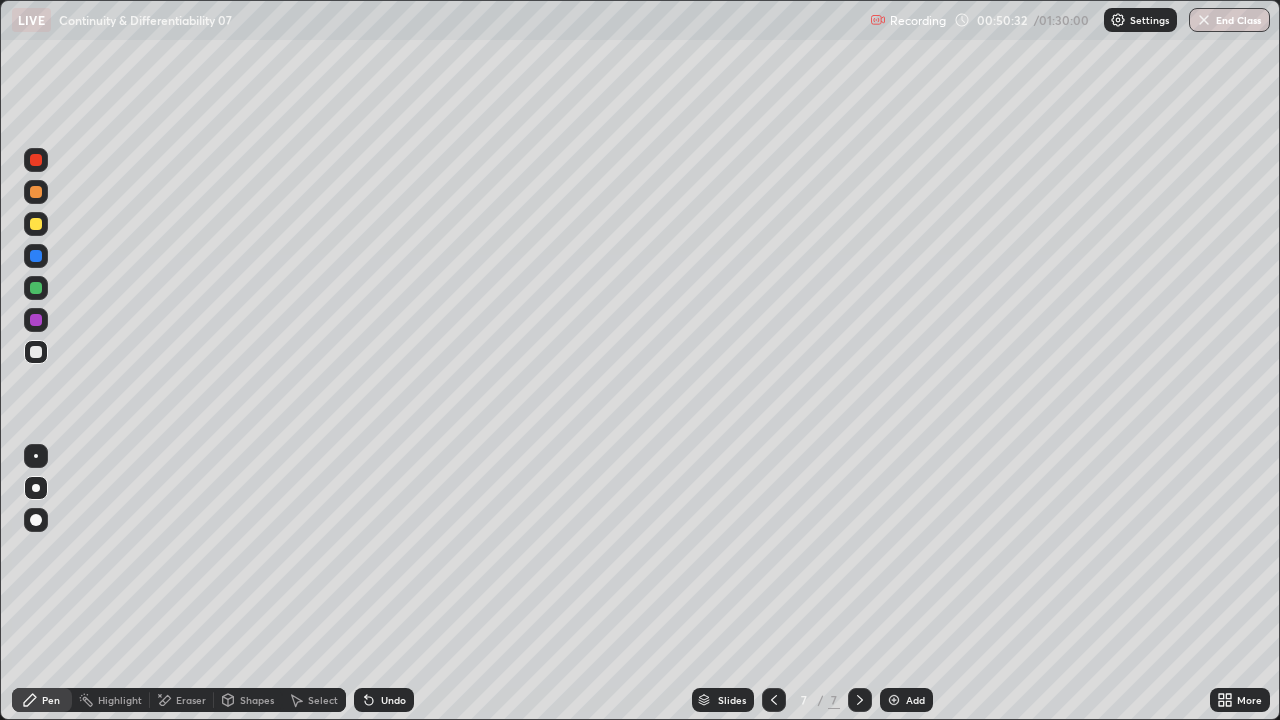 click at bounding box center (36, 224) 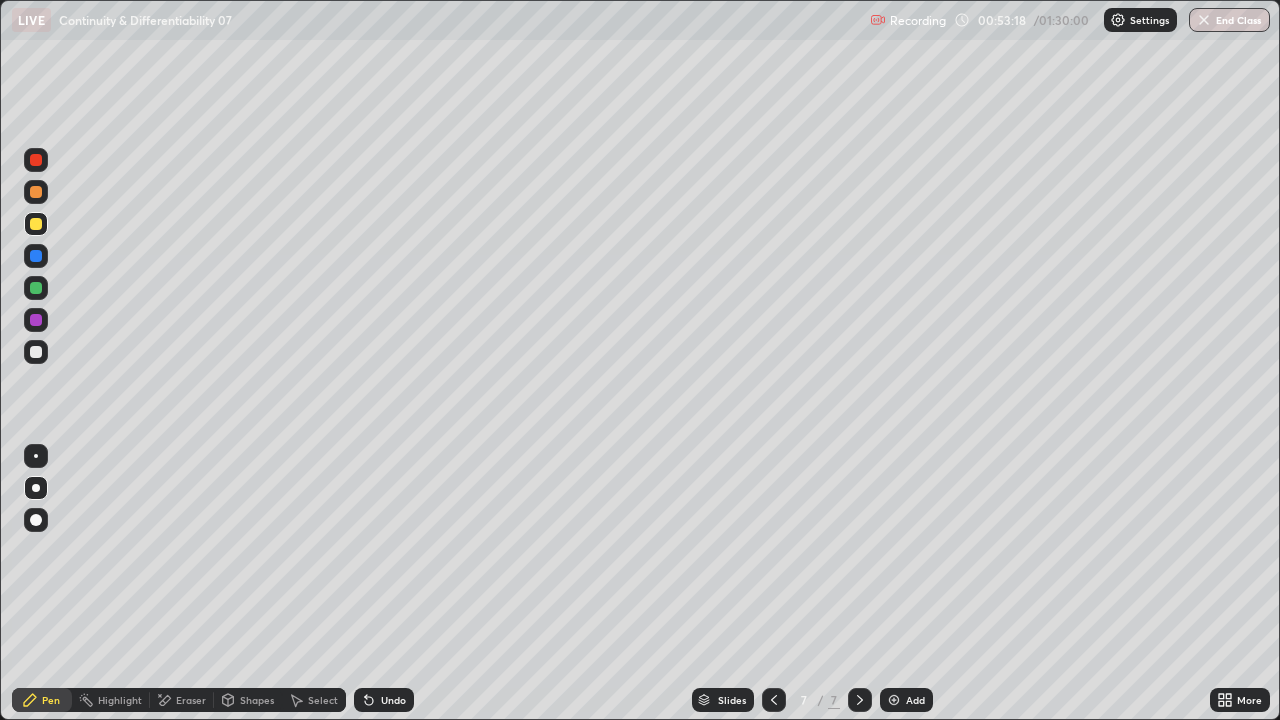 click on "Undo" at bounding box center [393, 700] 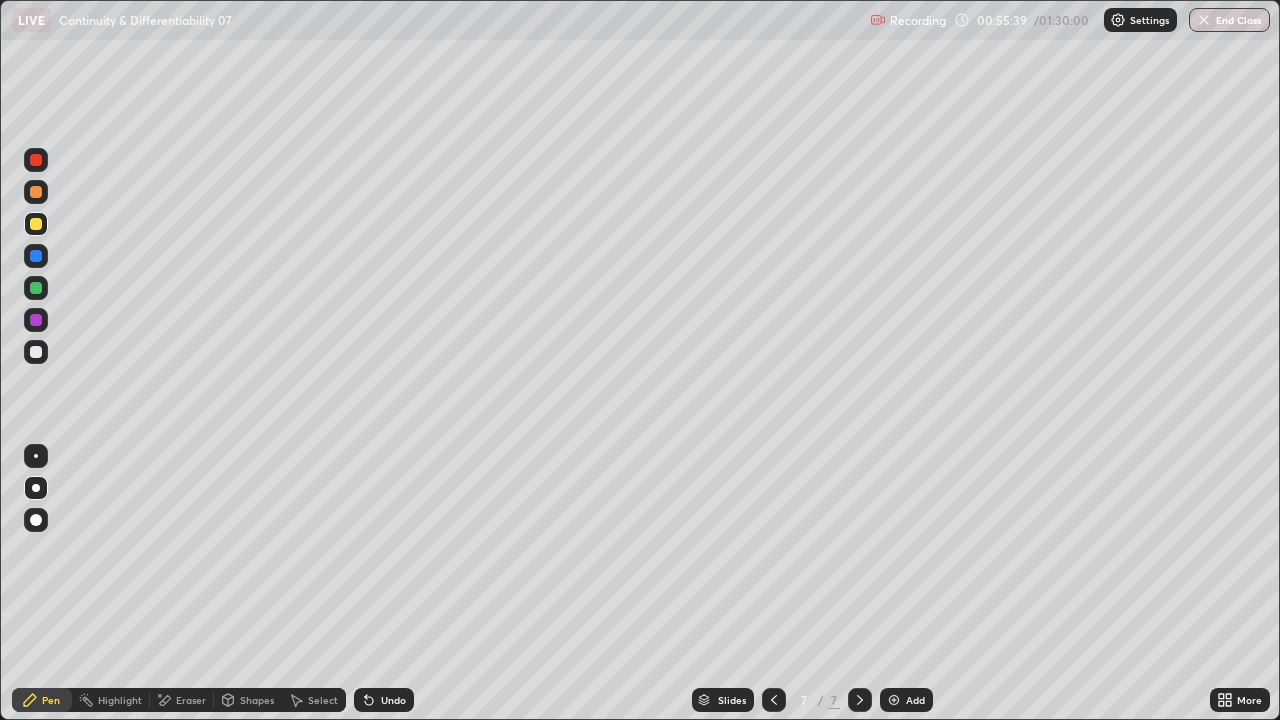 click on "Add" at bounding box center [915, 700] 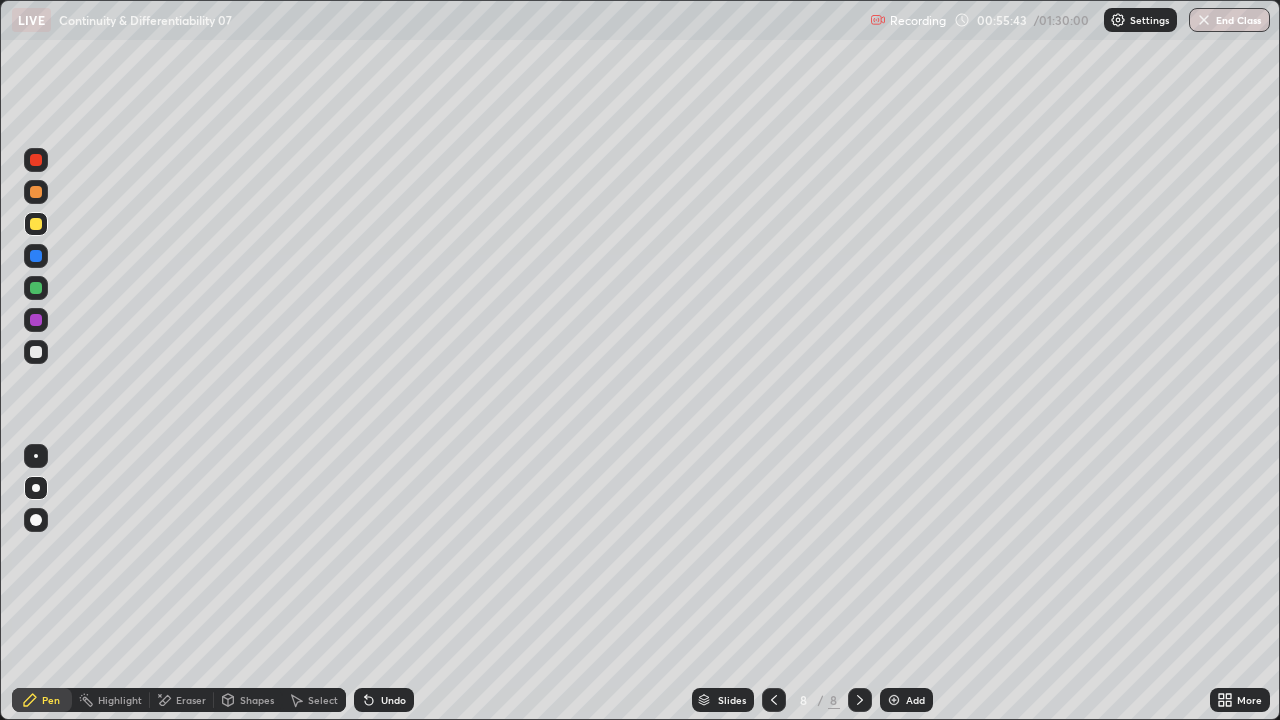 click at bounding box center [36, 352] 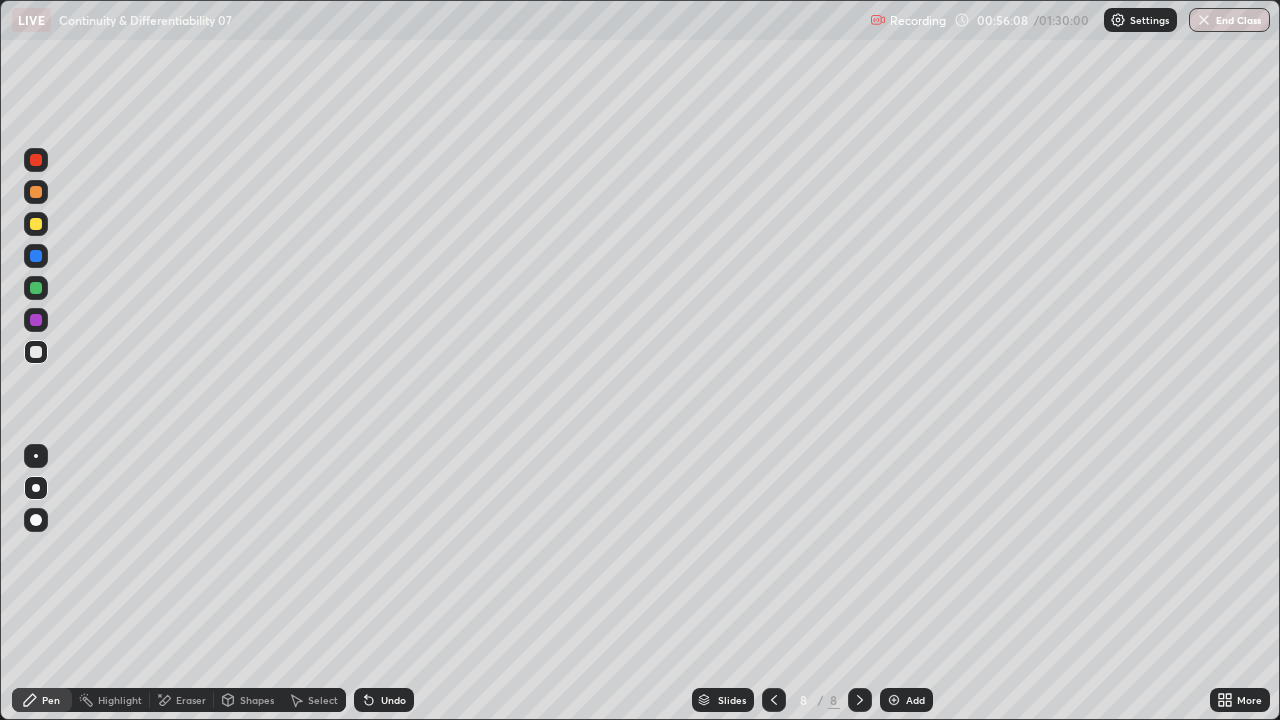 click at bounding box center (36, 224) 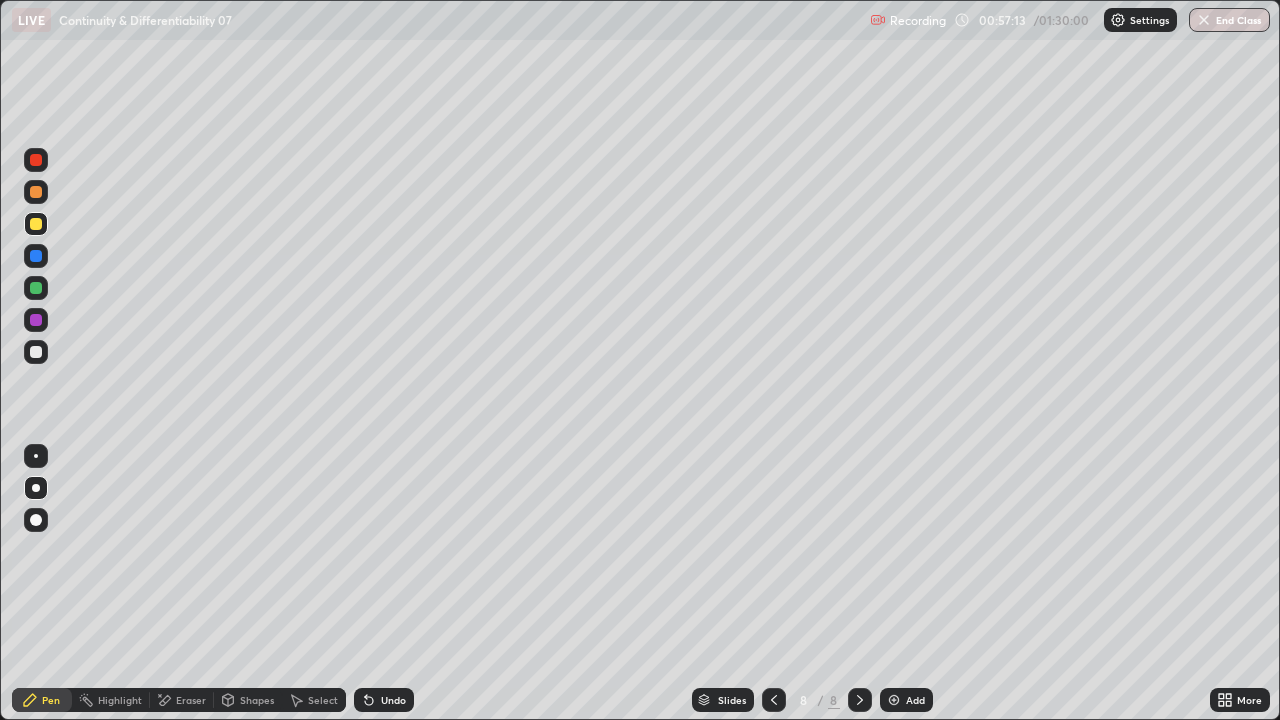 click at bounding box center (36, 352) 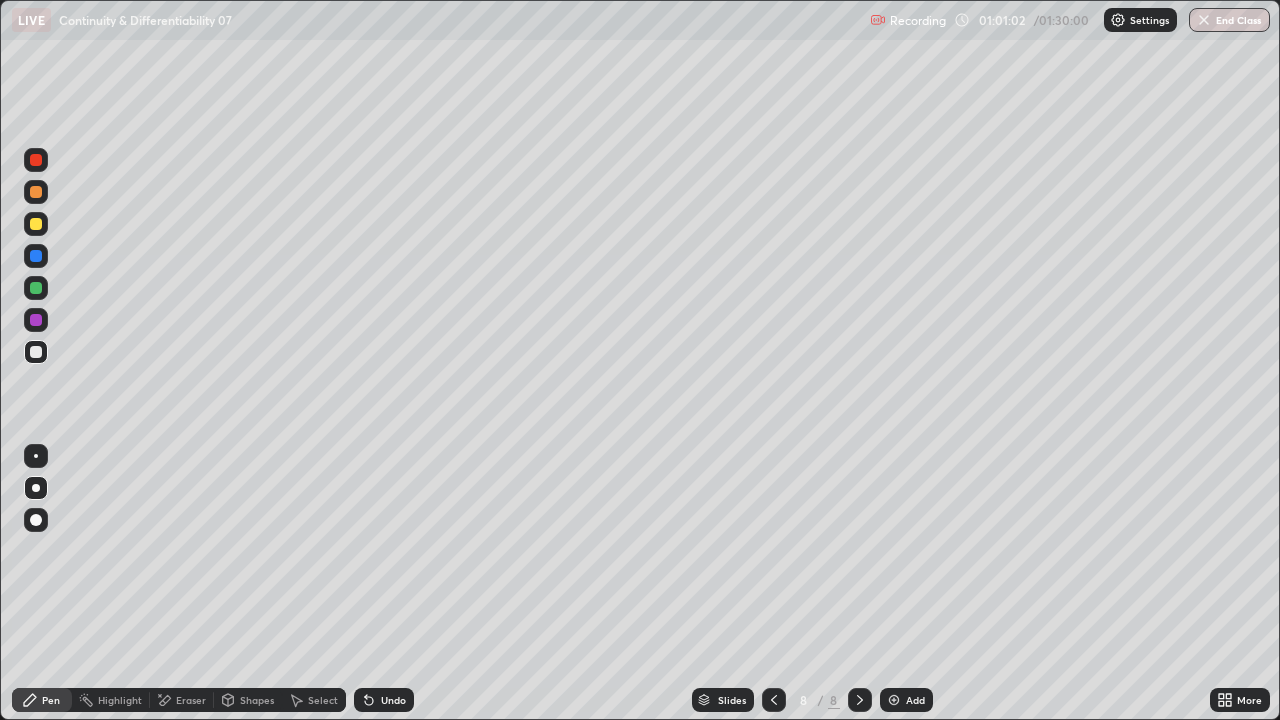 click on "Undo" at bounding box center (393, 700) 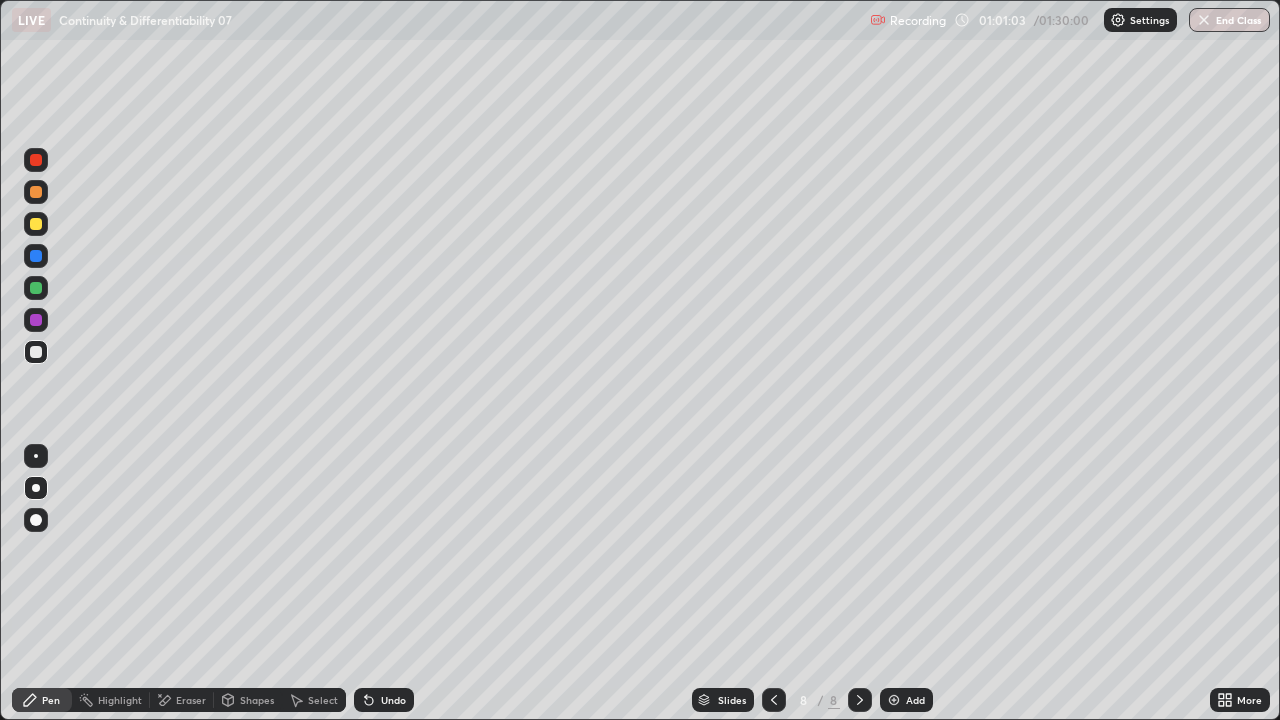 click on "Undo" at bounding box center (393, 700) 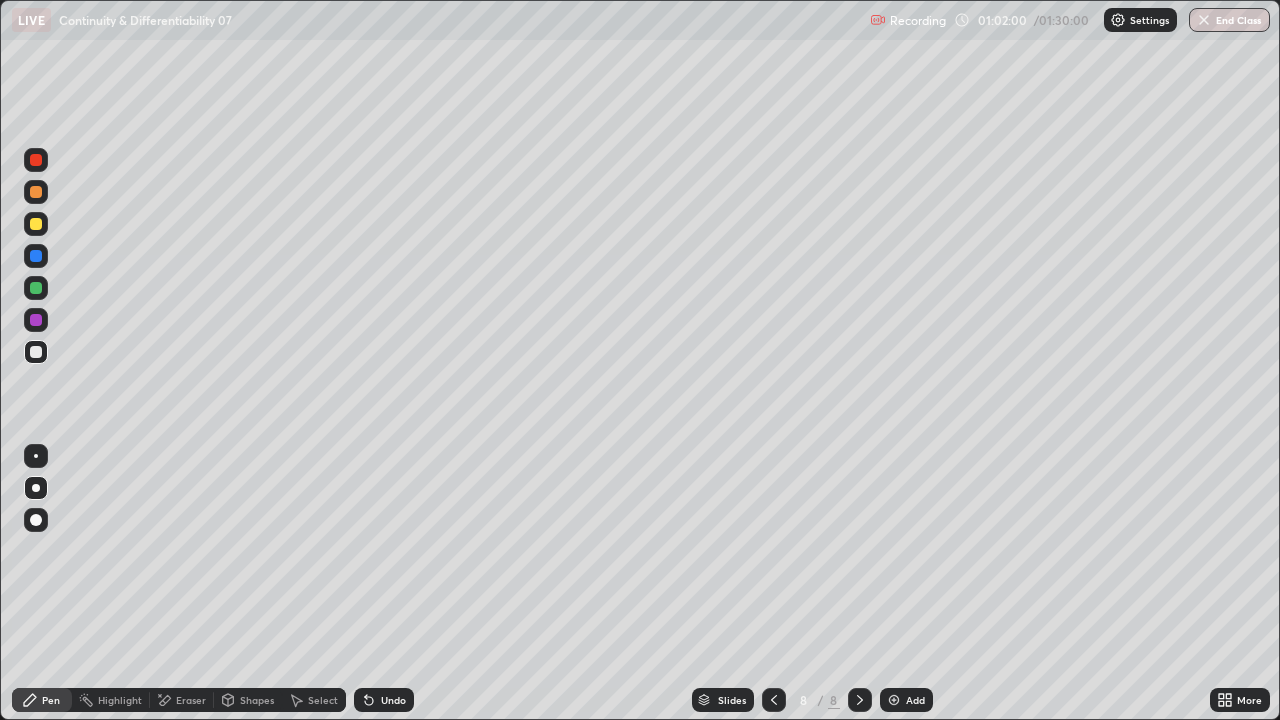 click at bounding box center (36, 224) 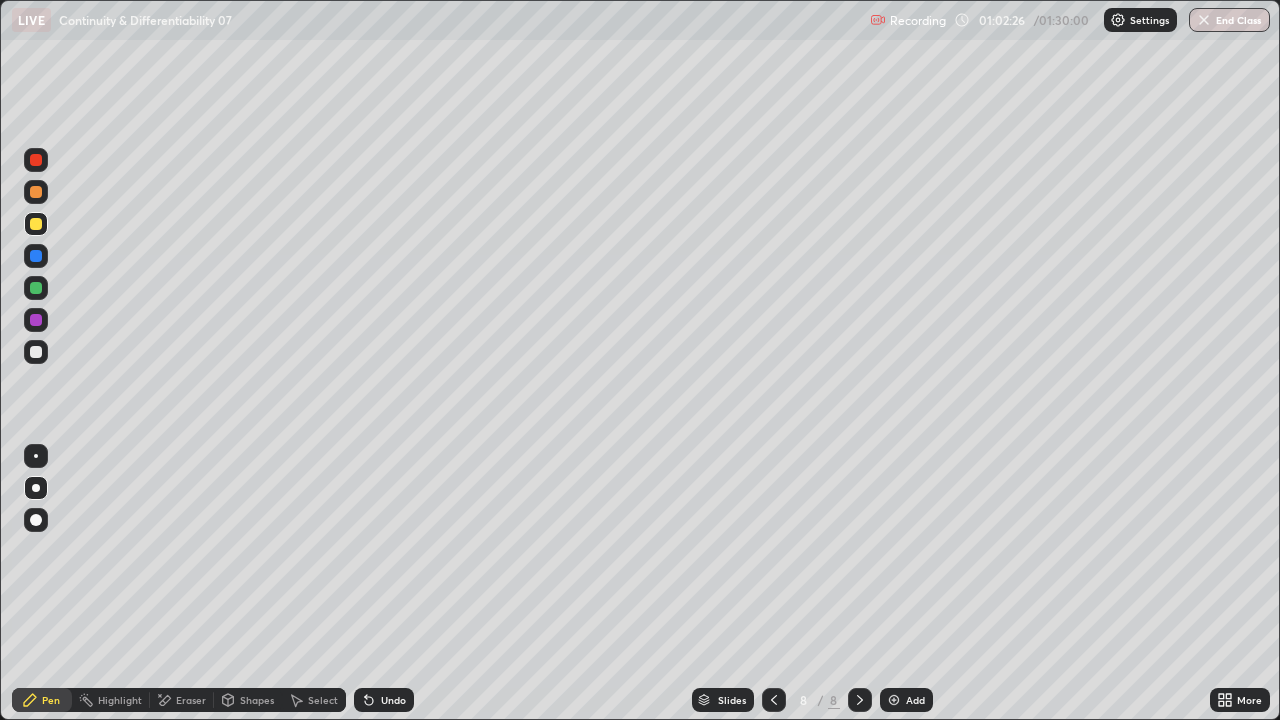 click on "Eraser" at bounding box center (191, 700) 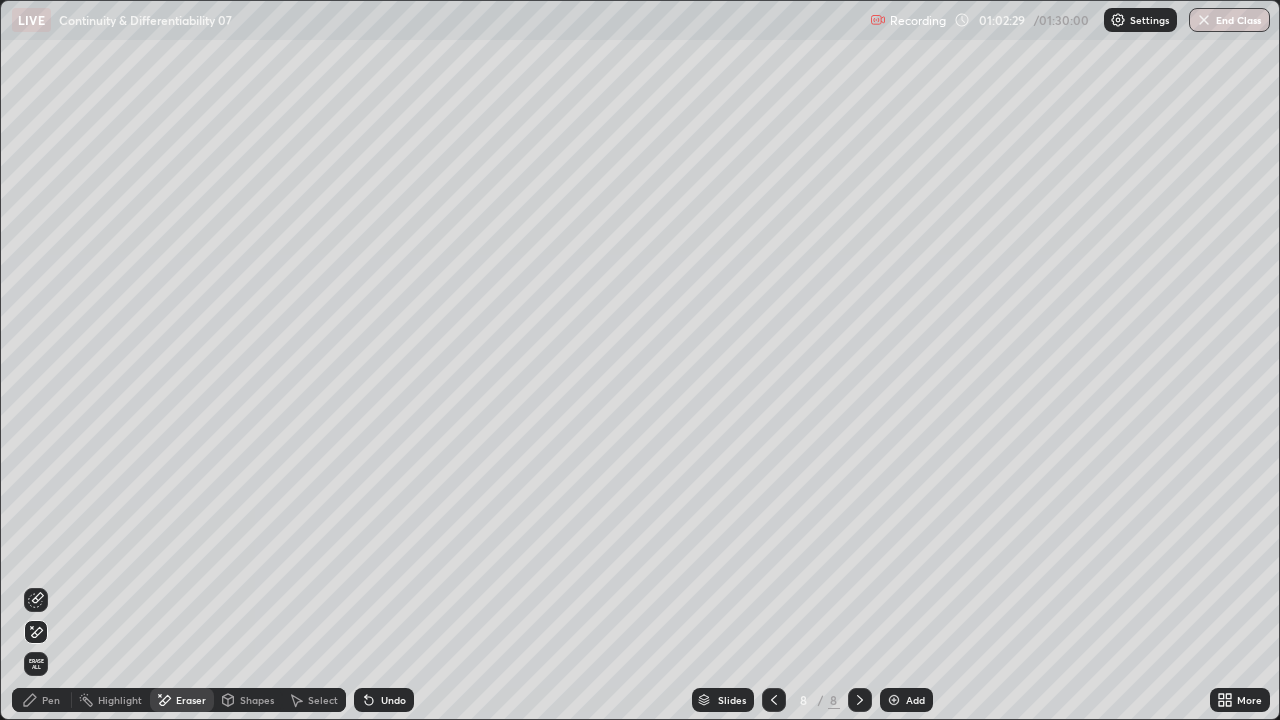 click on "Pen" at bounding box center (51, 700) 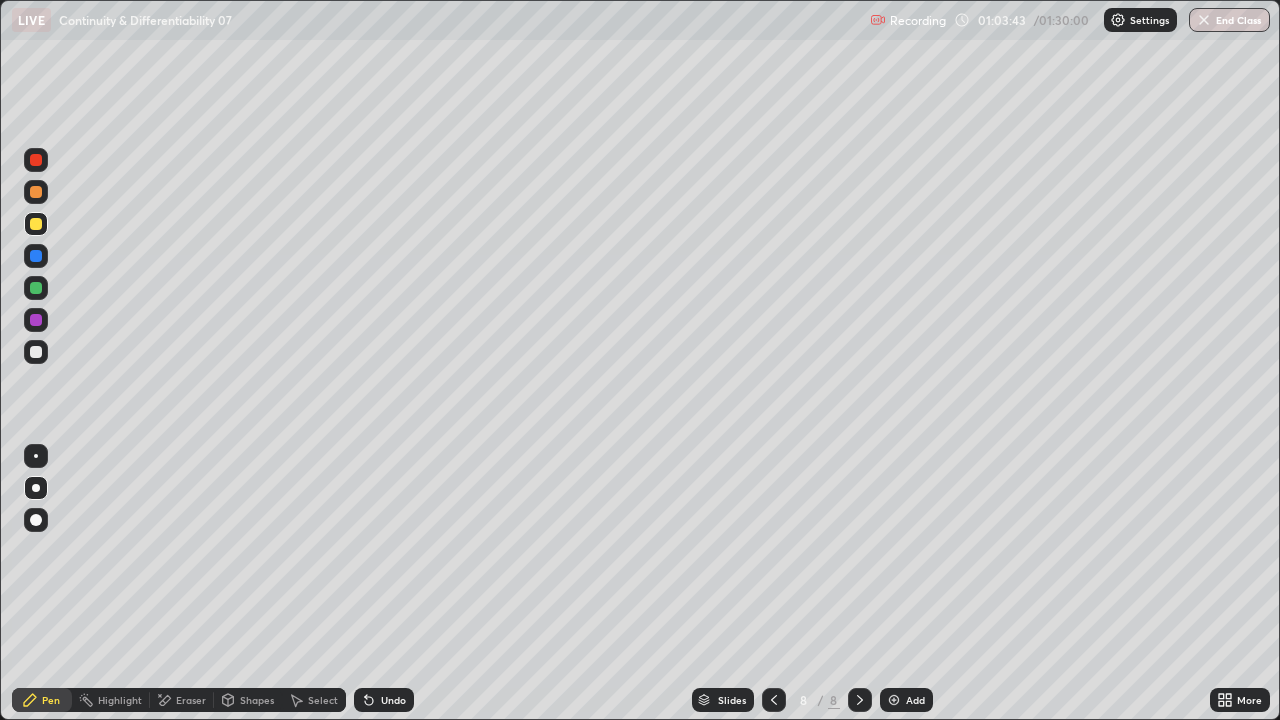 click on "Slides 8 / 8 Add" at bounding box center [812, 700] 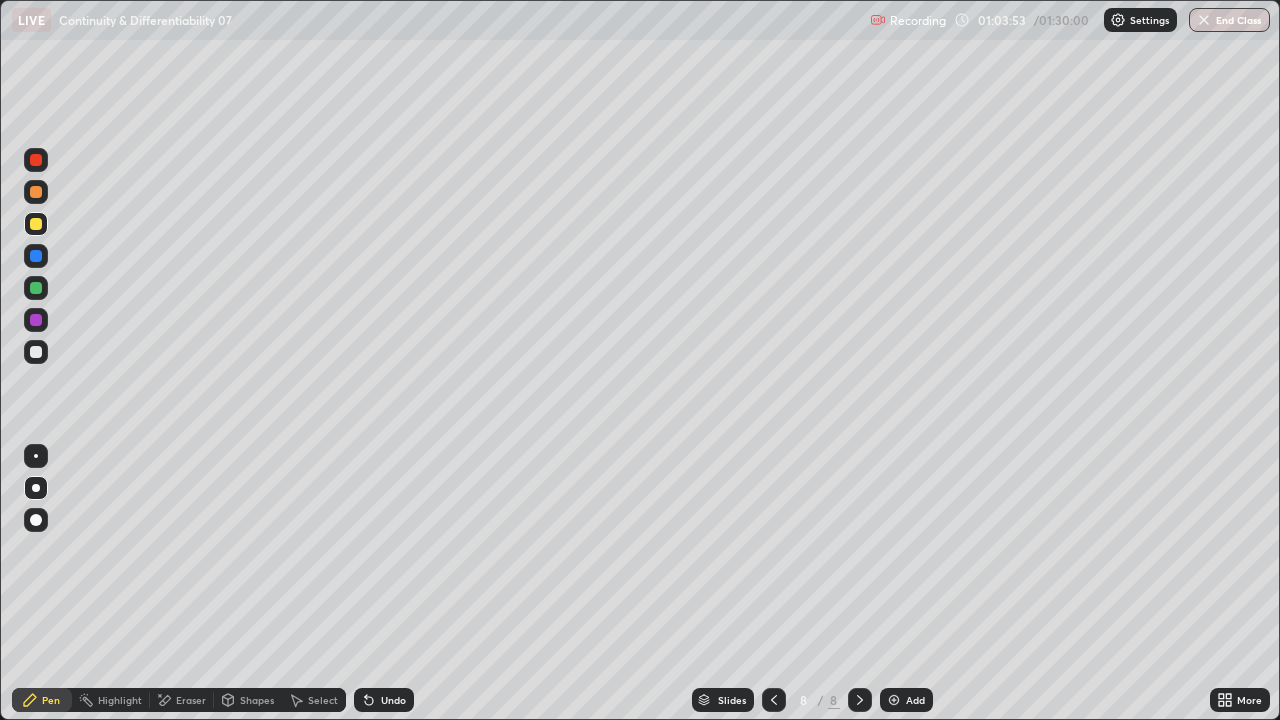 click on "Undo" at bounding box center (393, 700) 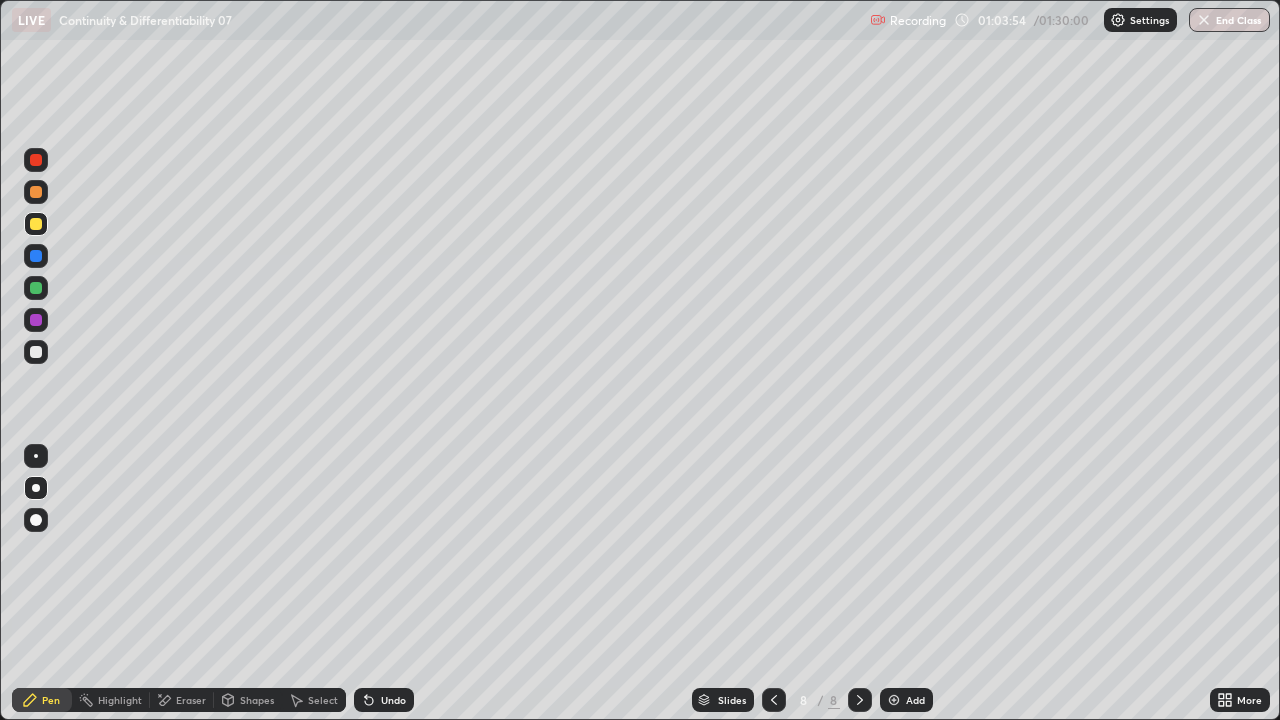 click 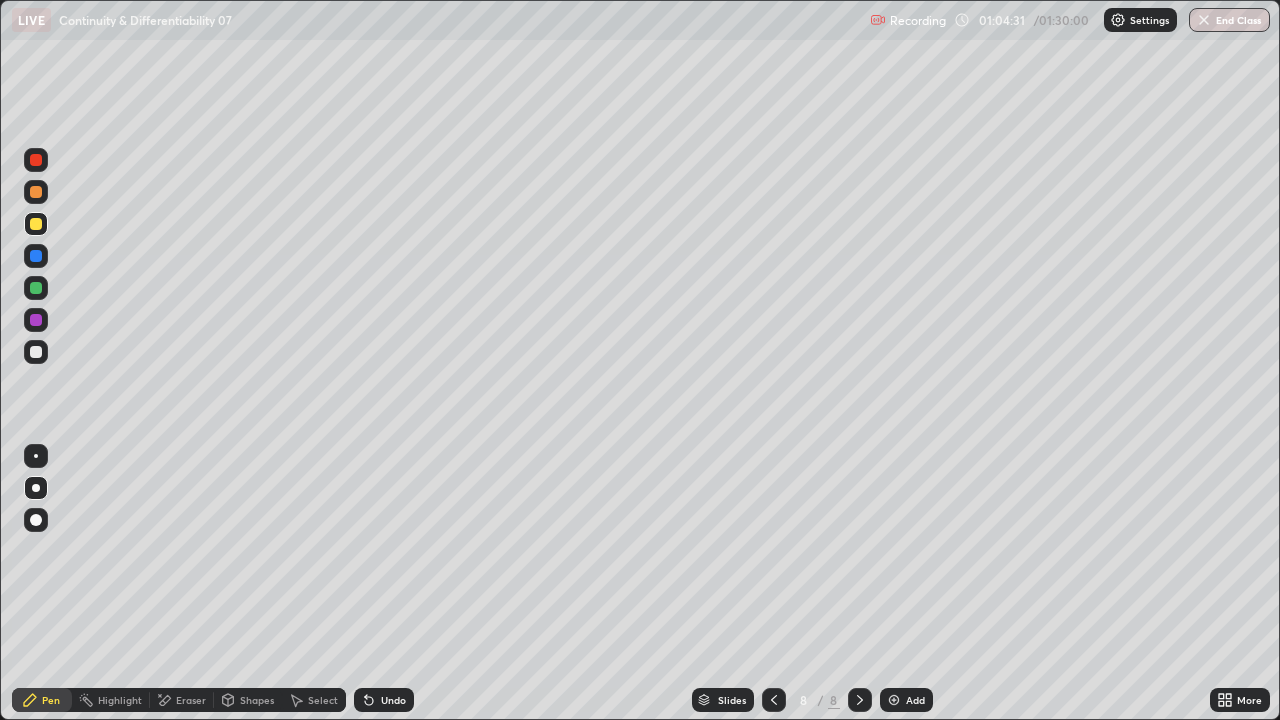 click on "Select" at bounding box center [323, 700] 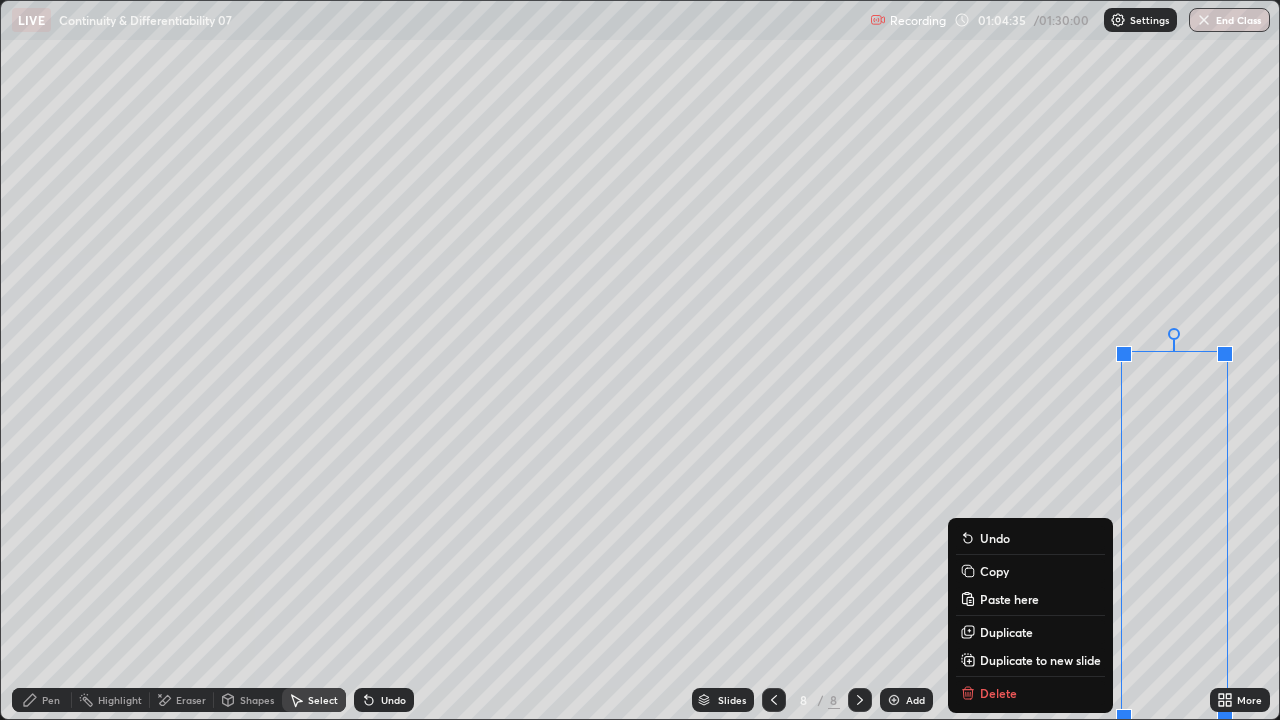 click on "Slides 8 / 8 Add" at bounding box center [812, 700] 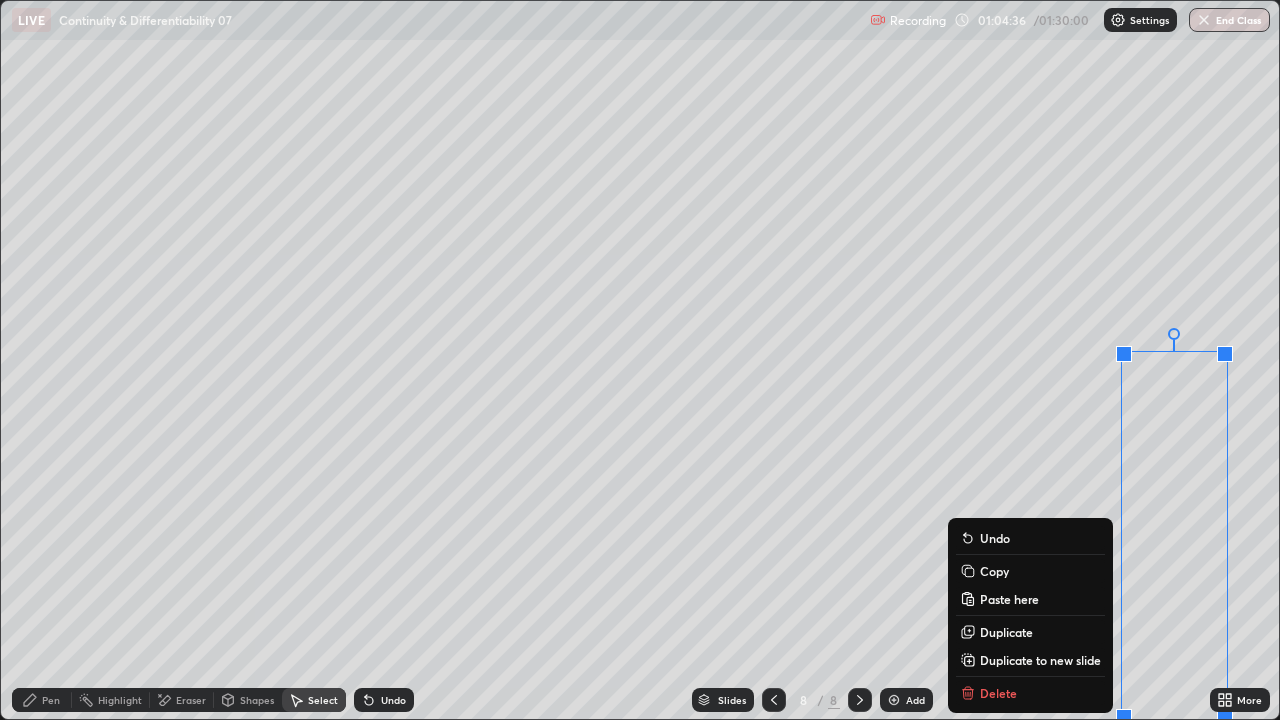 click on "Slides 8 / 8 Add" at bounding box center [812, 700] 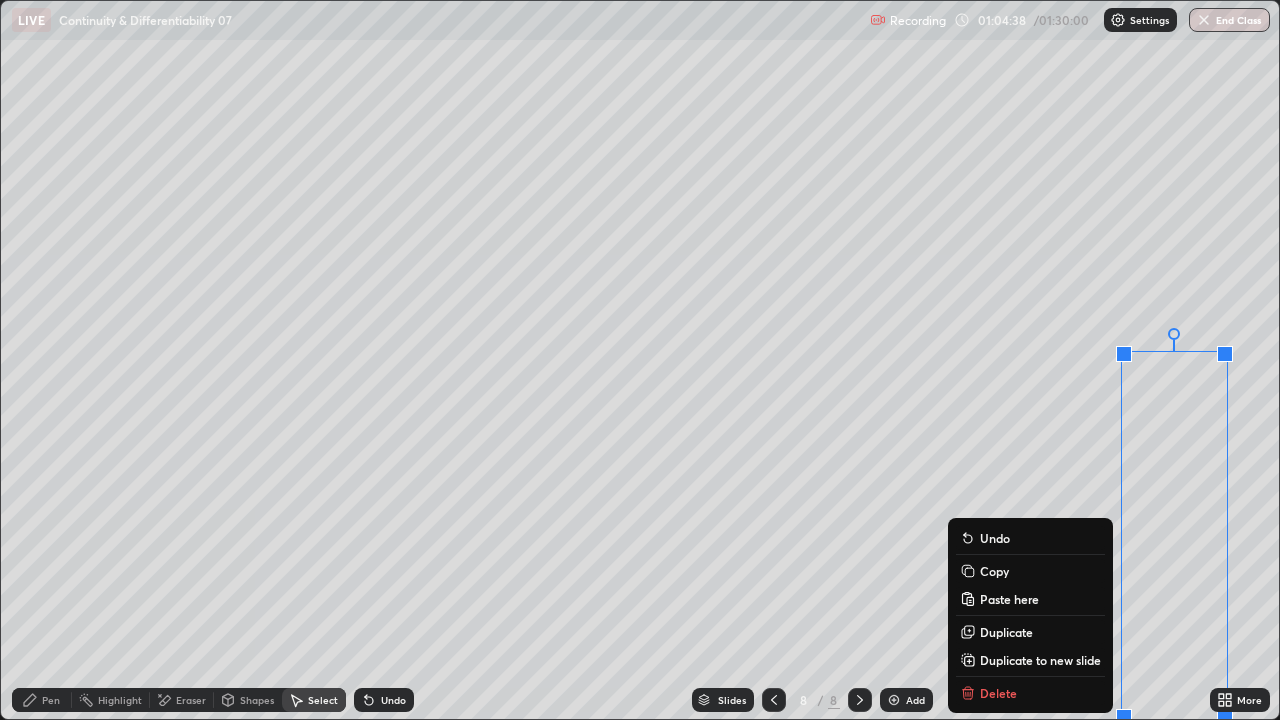 click on "0 ° Undo Copy Paste here Duplicate Duplicate to new slide Delete" at bounding box center (640, 360) 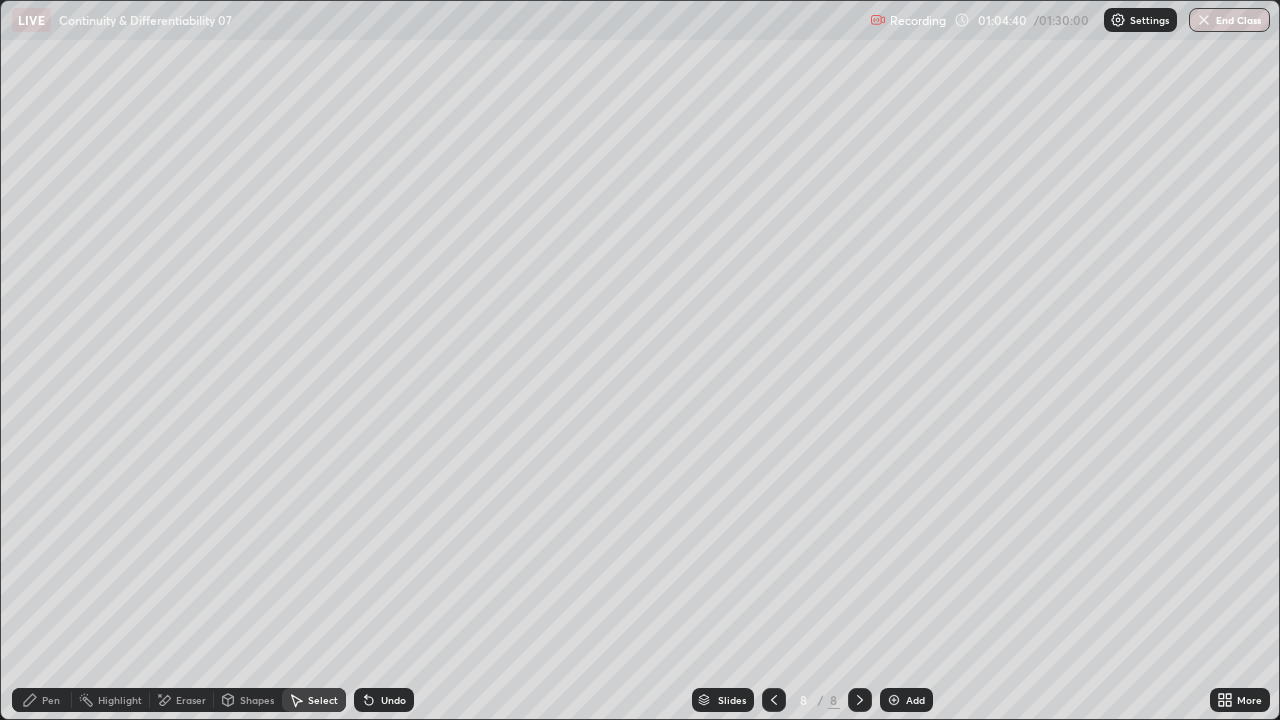 click on "Eraser" at bounding box center (191, 700) 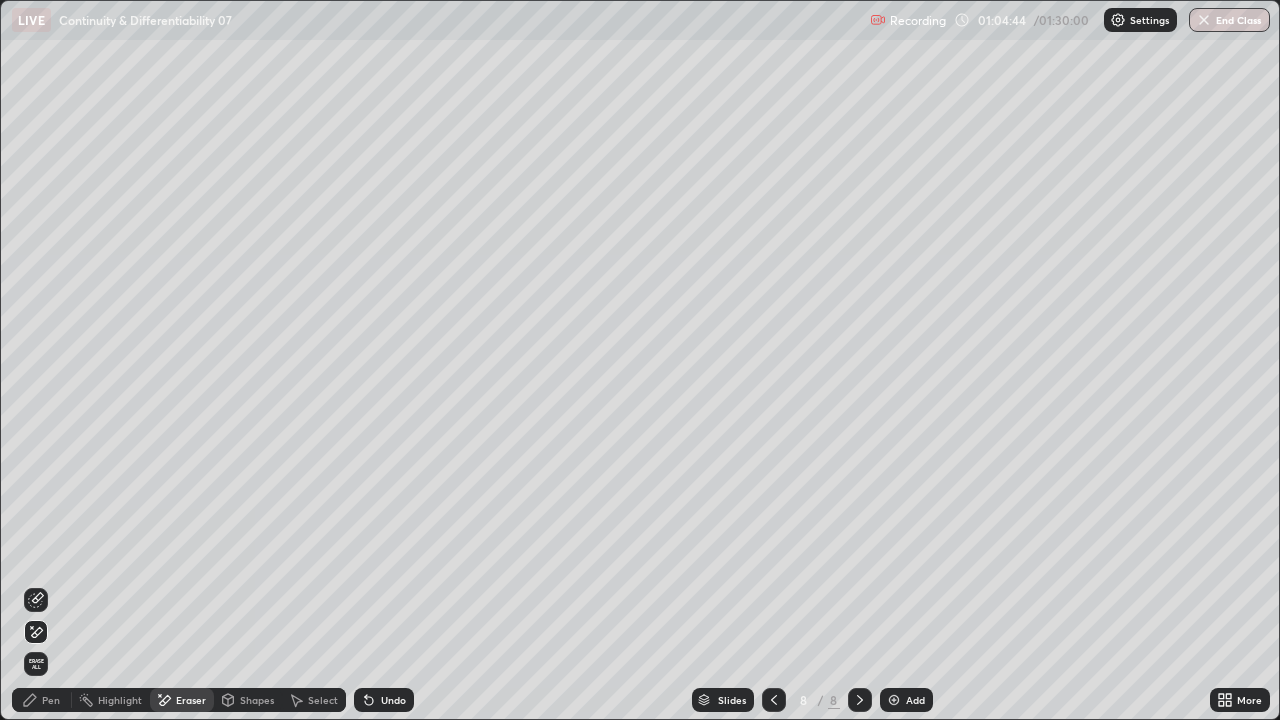 click on "Add" at bounding box center [915, 700] 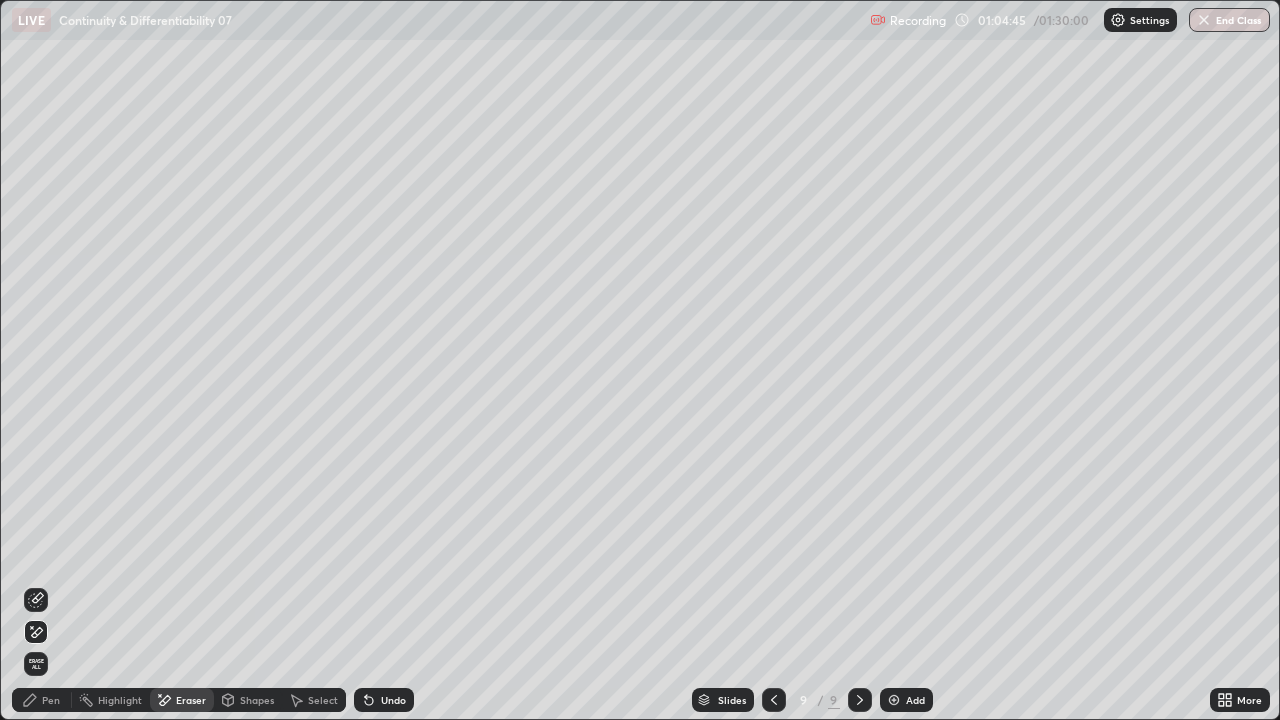click on "Pen" at bounding box center (51, 700) 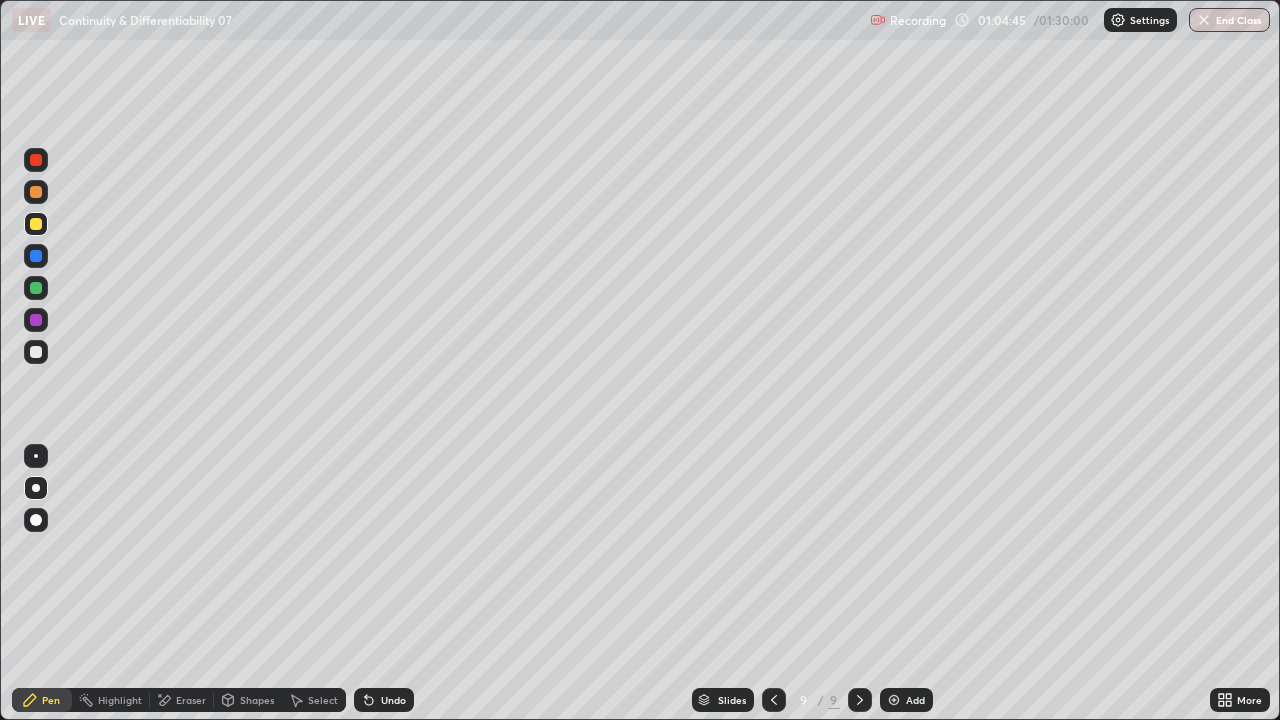 click on "Pen" at bounding box center [51, 700] 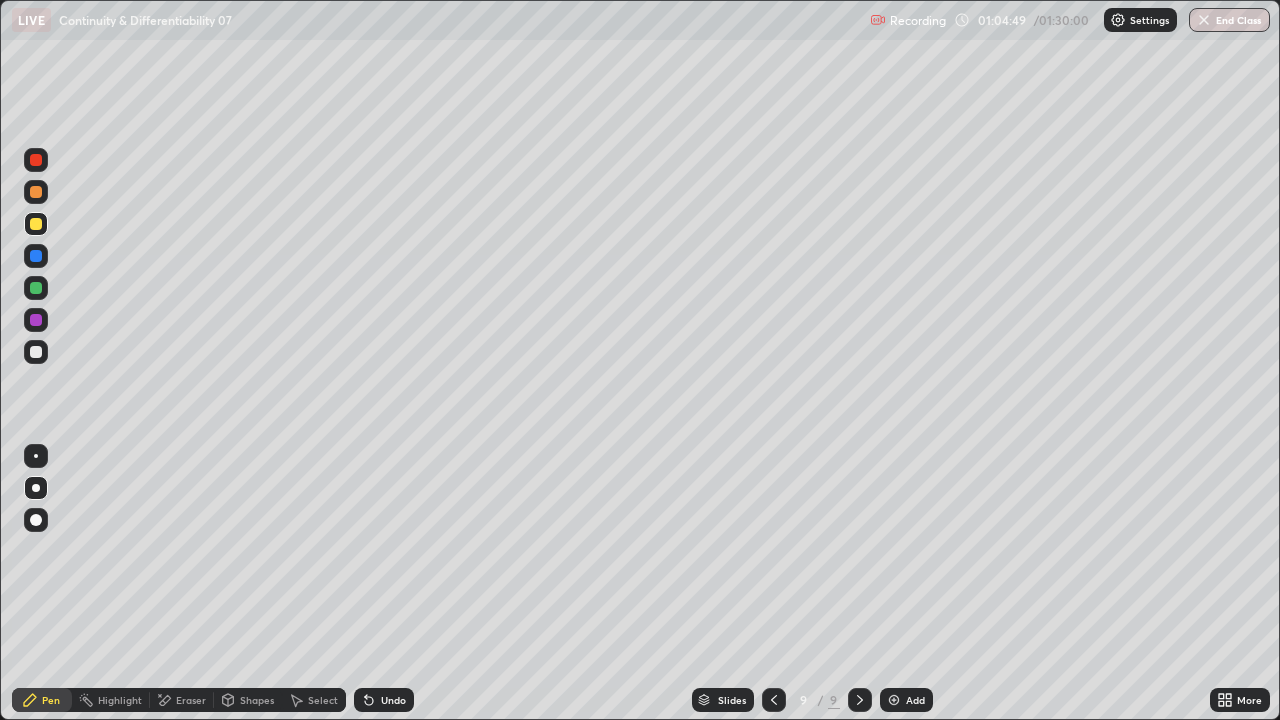 click on "Undo" at bounding box center (393, 700) 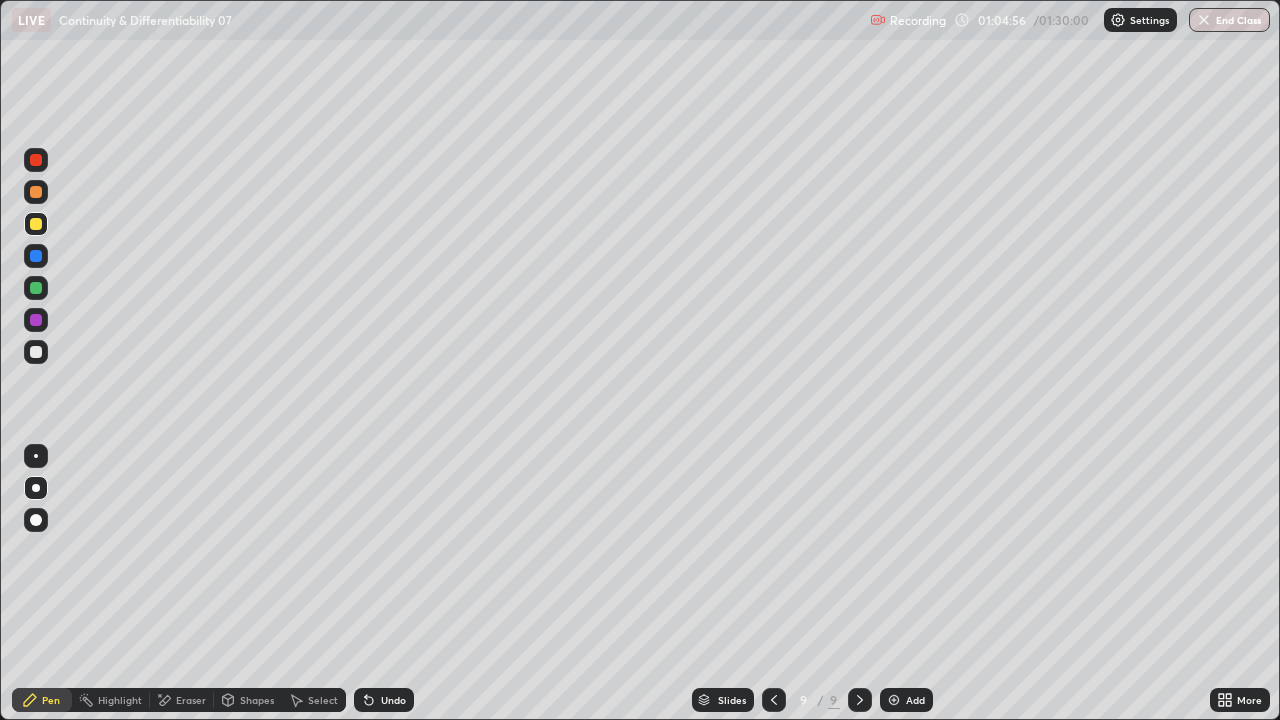 click at bounding box center [774, 700] 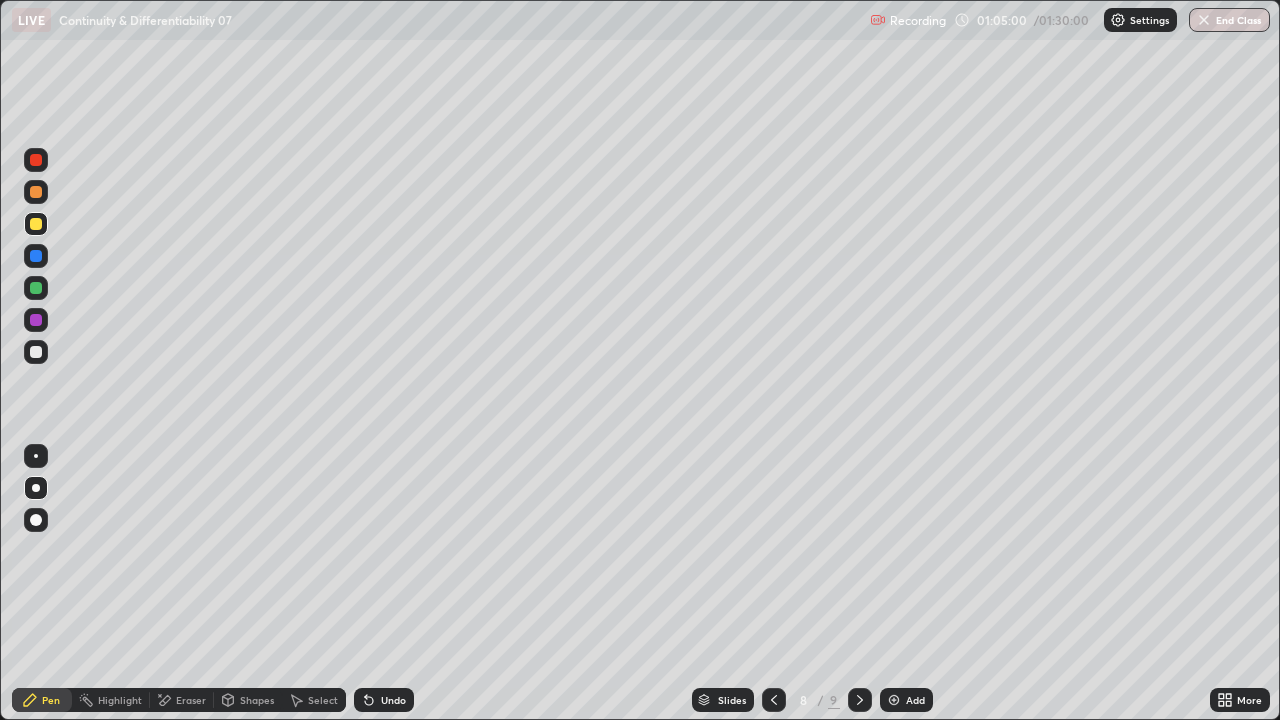 click at bounding box center [860, 700] 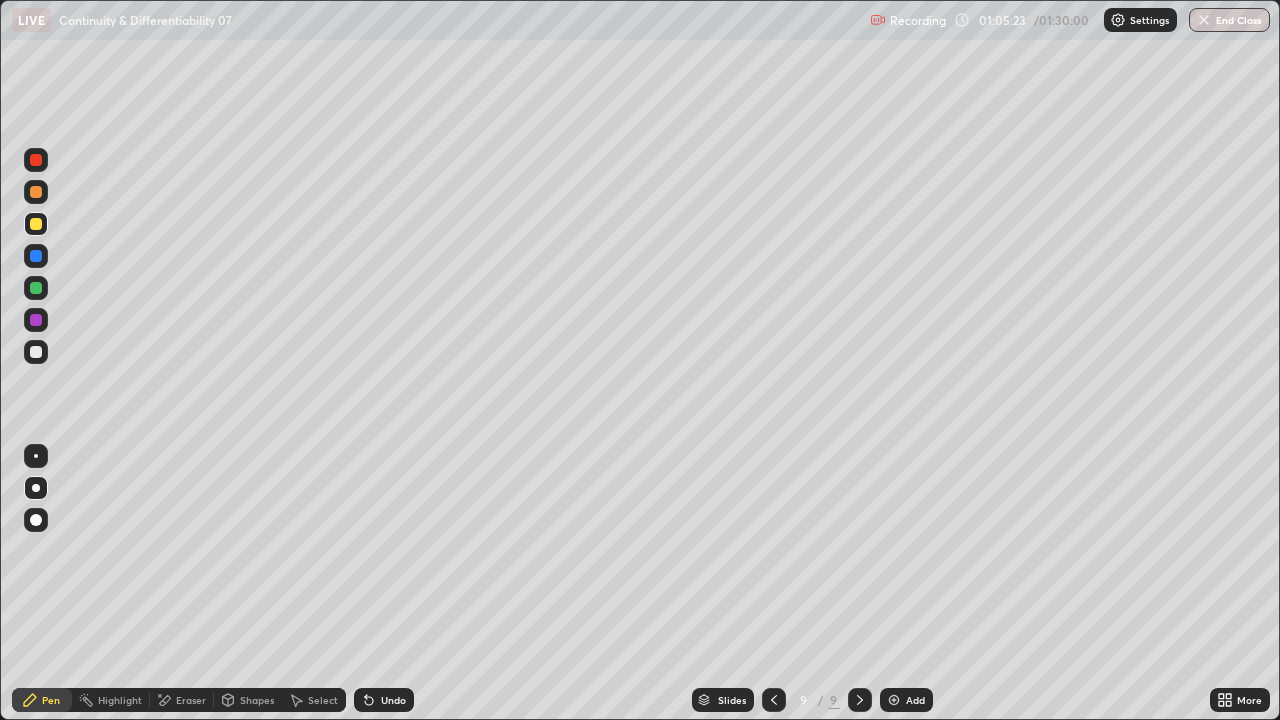 click at bounding box center (774, 700) 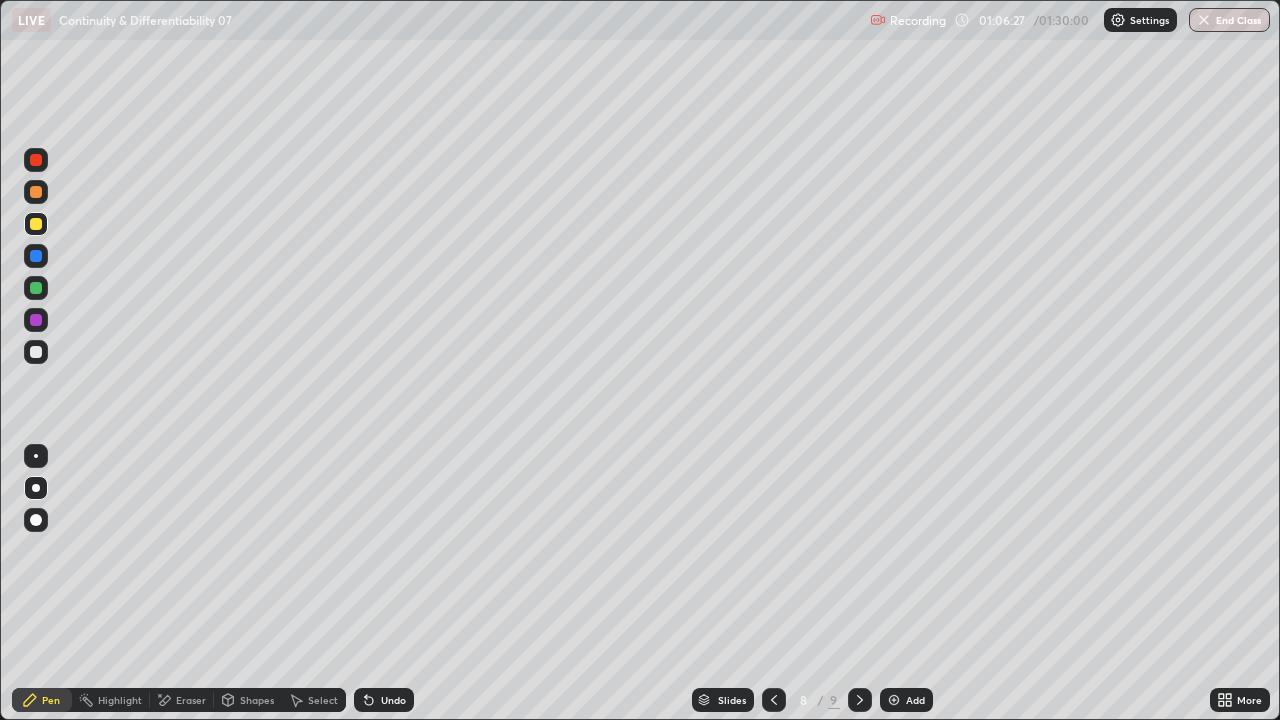 click 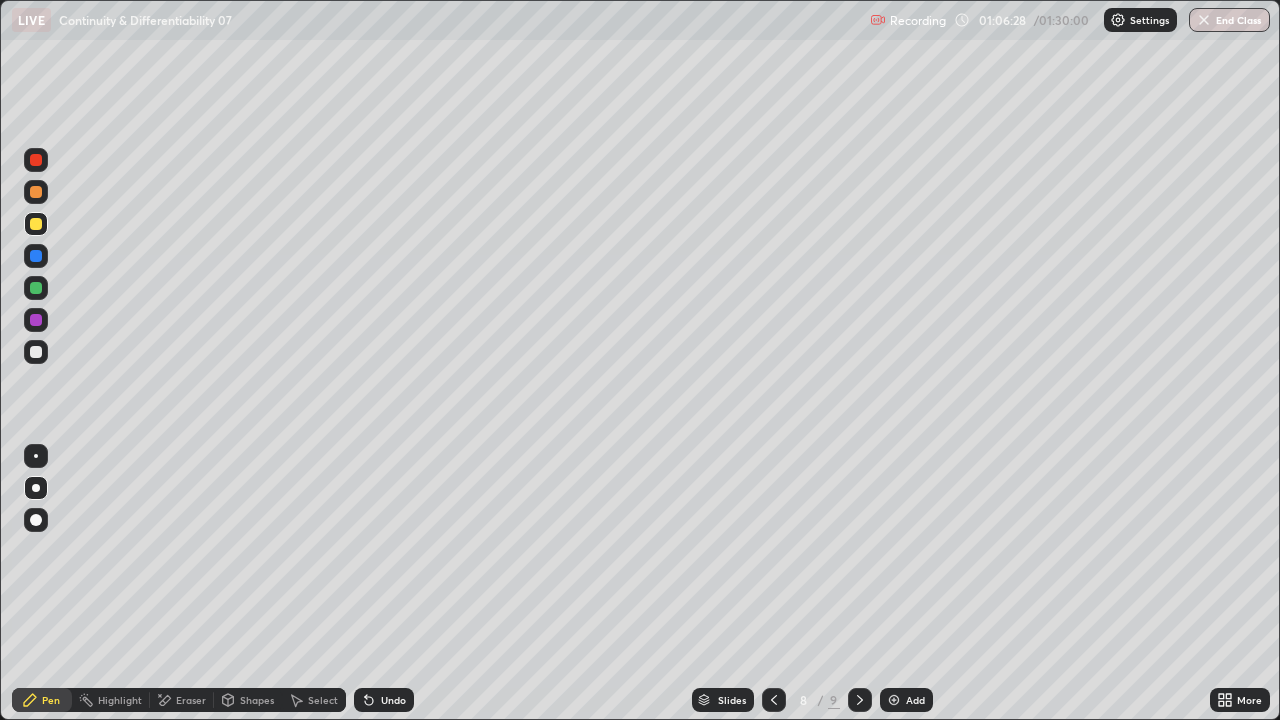 click on "Undo" at bounding box center (393, 700) 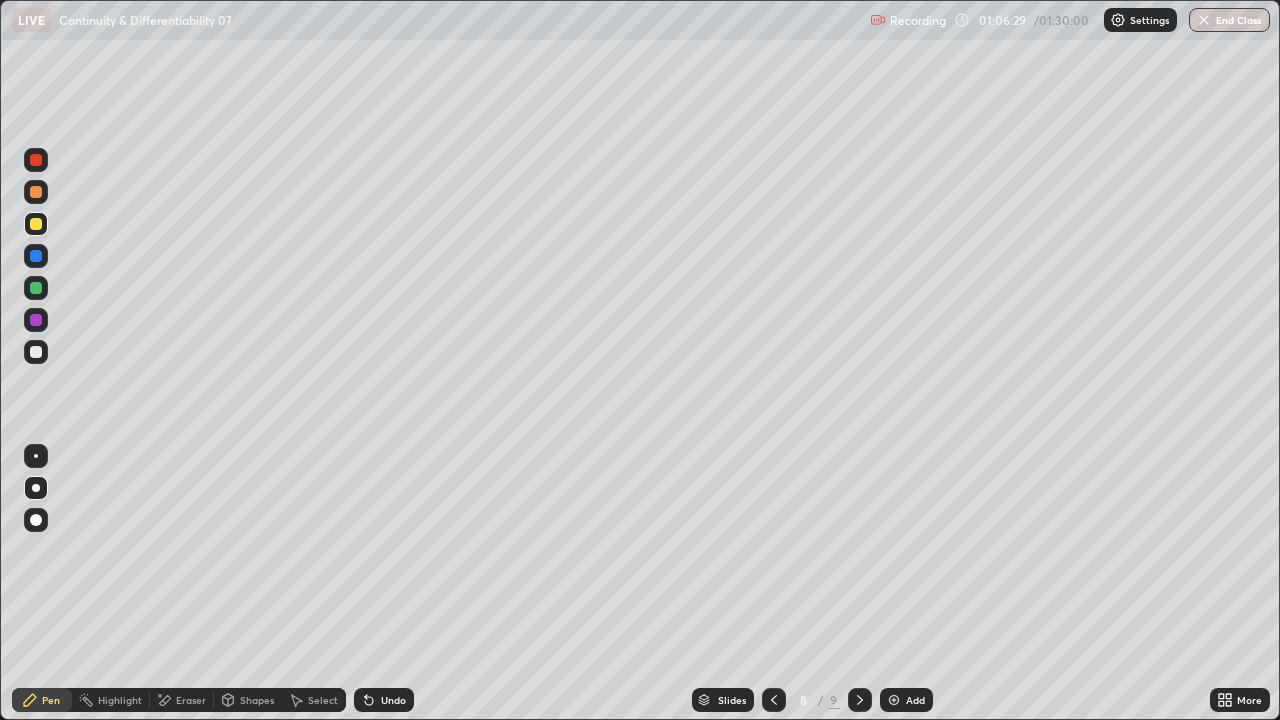 click on "Undo" at bounding box center (384, 700) 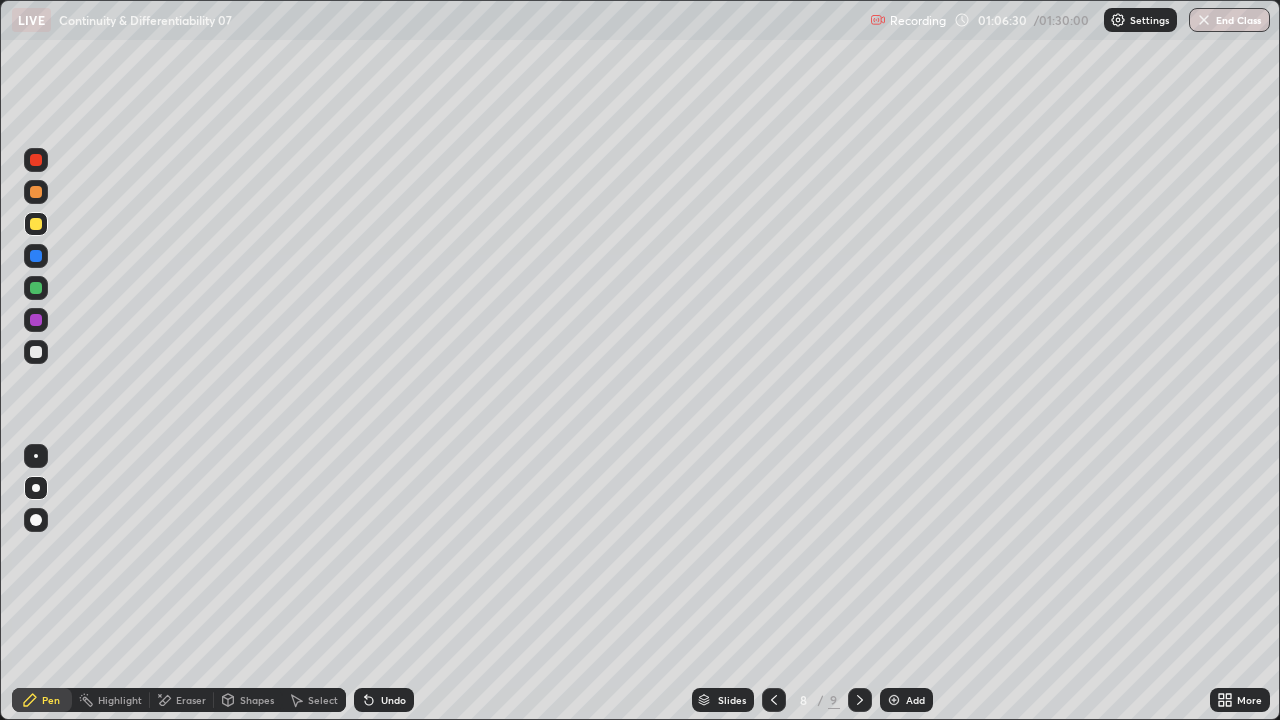 click on "Undo" at bounding box center [384, 700] 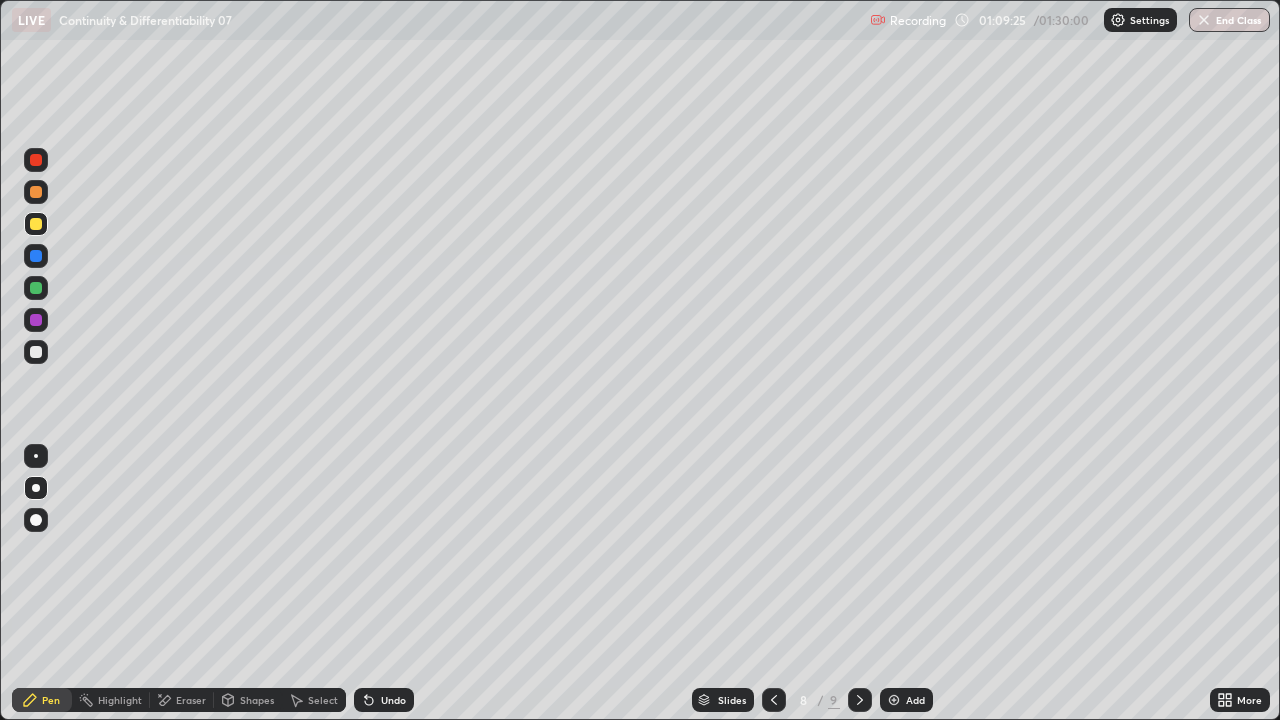 click 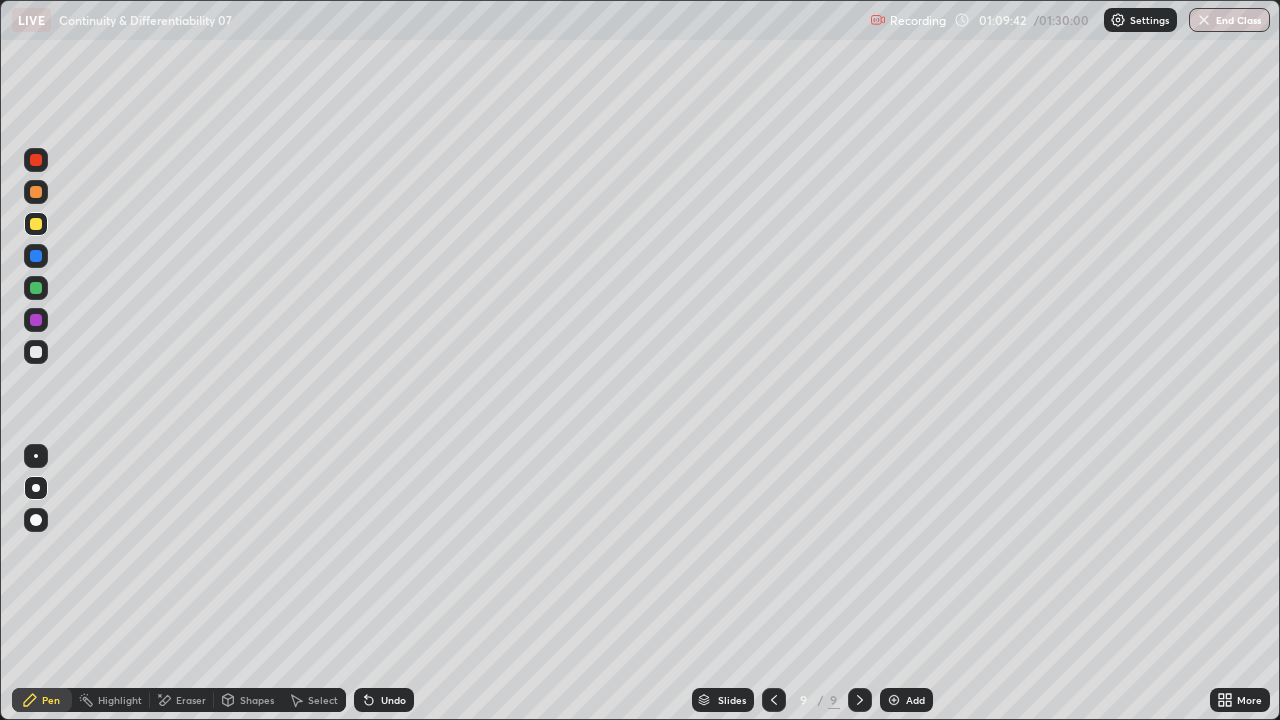 click at bounding box center (36, 352) 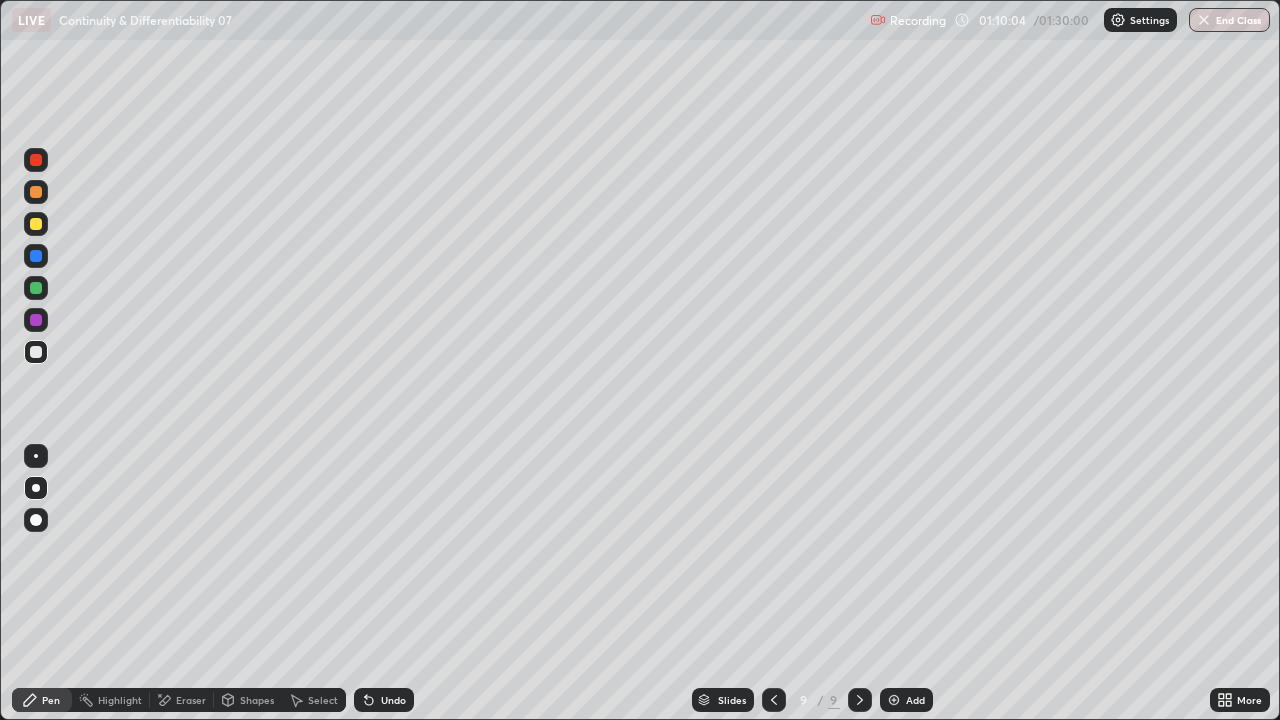 click 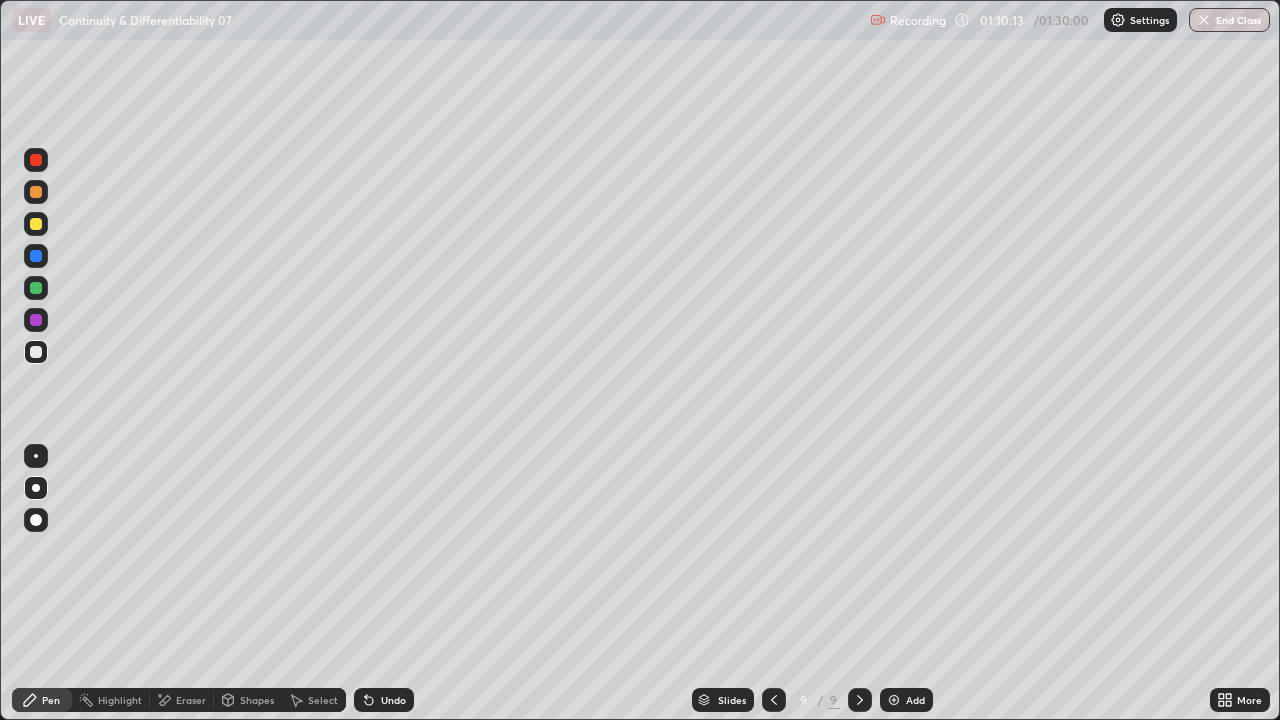 click on "Undo" at bounding box center (384, 700) 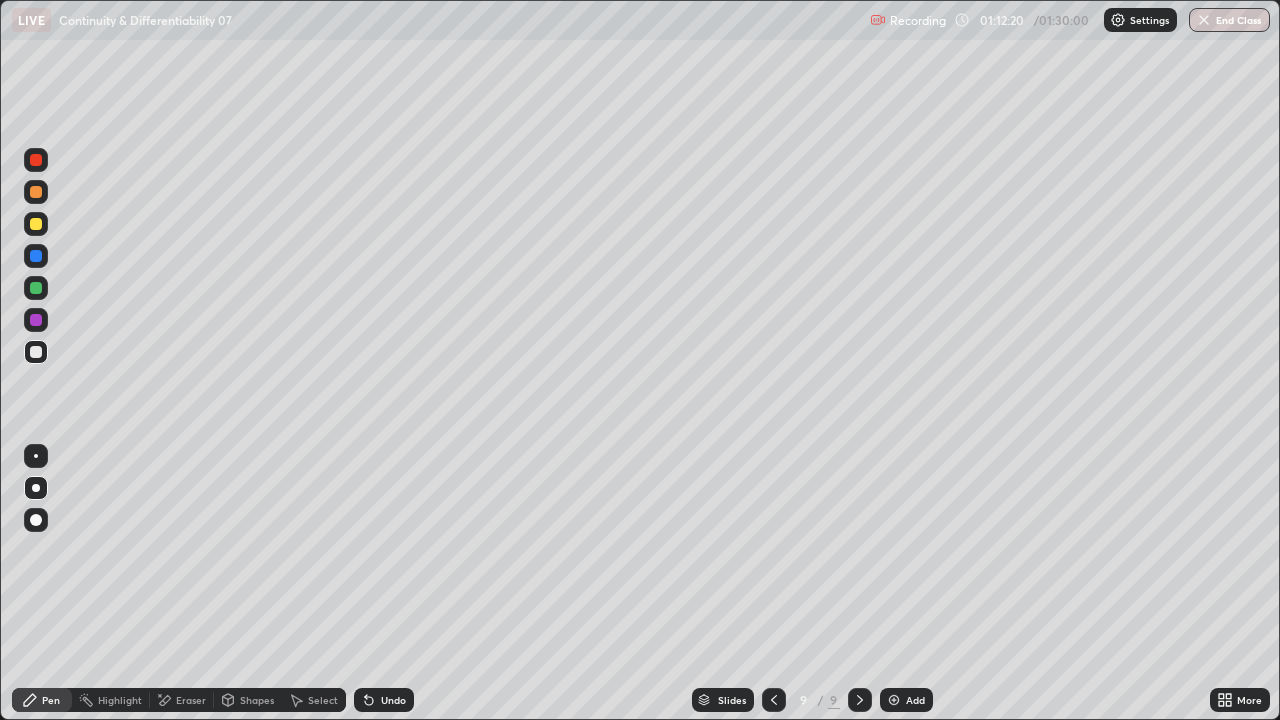 click at bounding box center [36, 224] 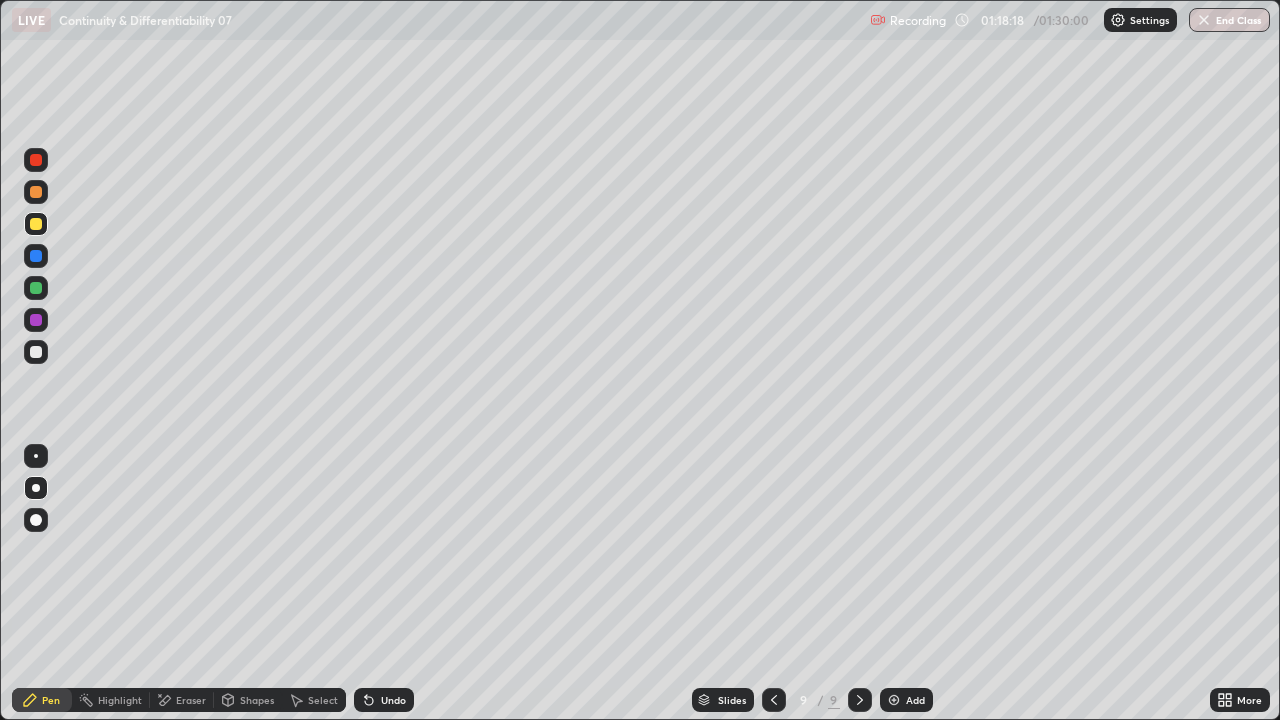 click at bounding box center [1204, 20] 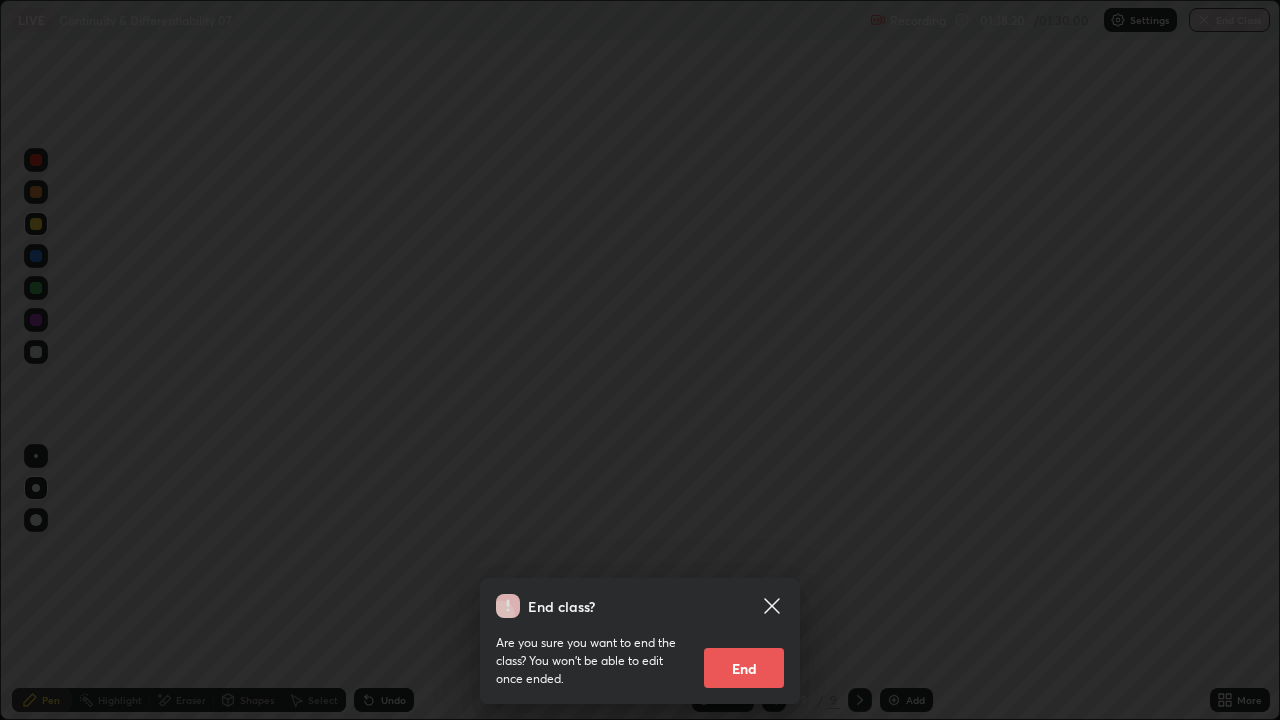 click on "End" at bounding box center (744, 668) 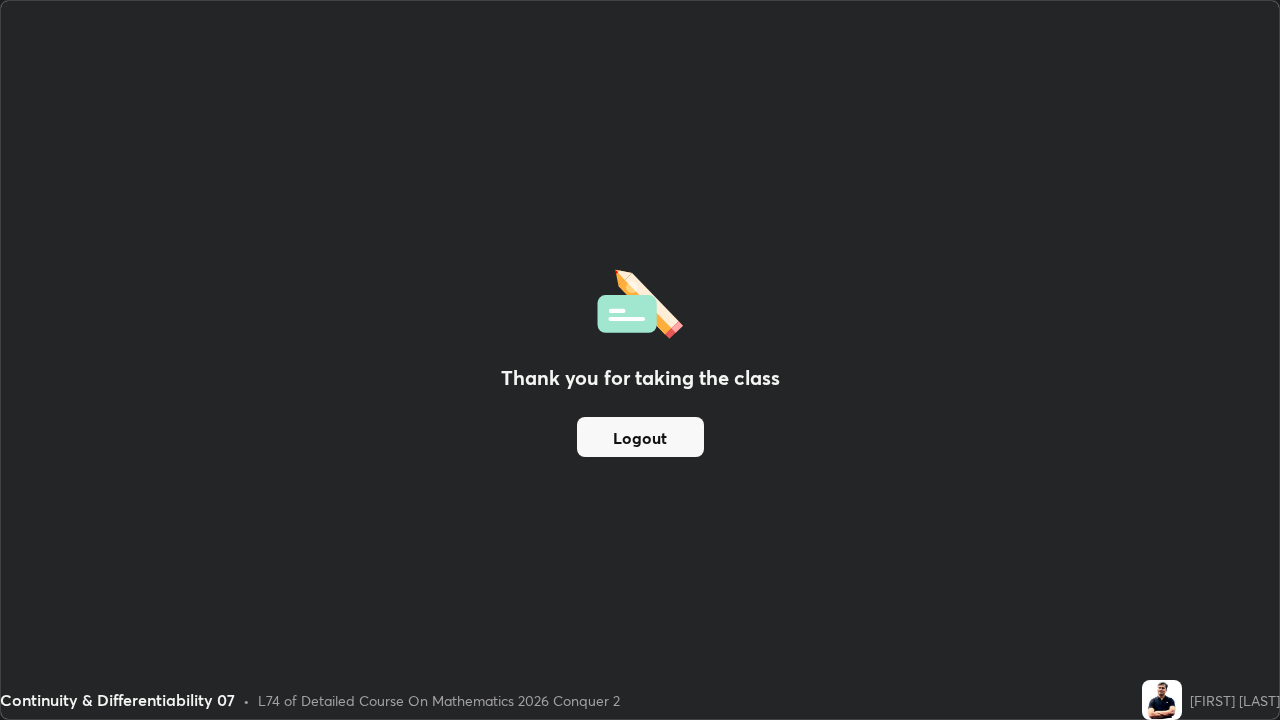 click on "Logout" at bounding box center [640, 437] 